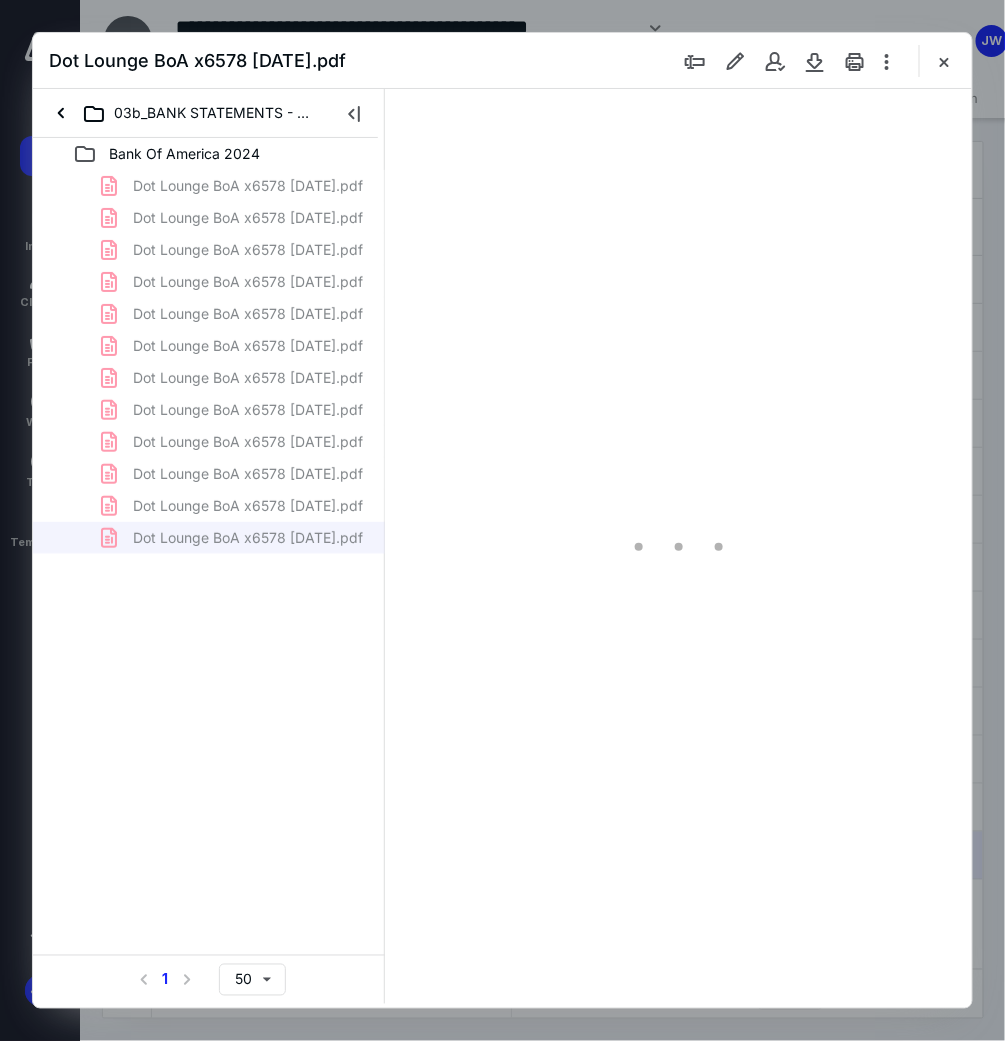 scroll, scrollTop: 0, scrollLeft: 0, axis: both 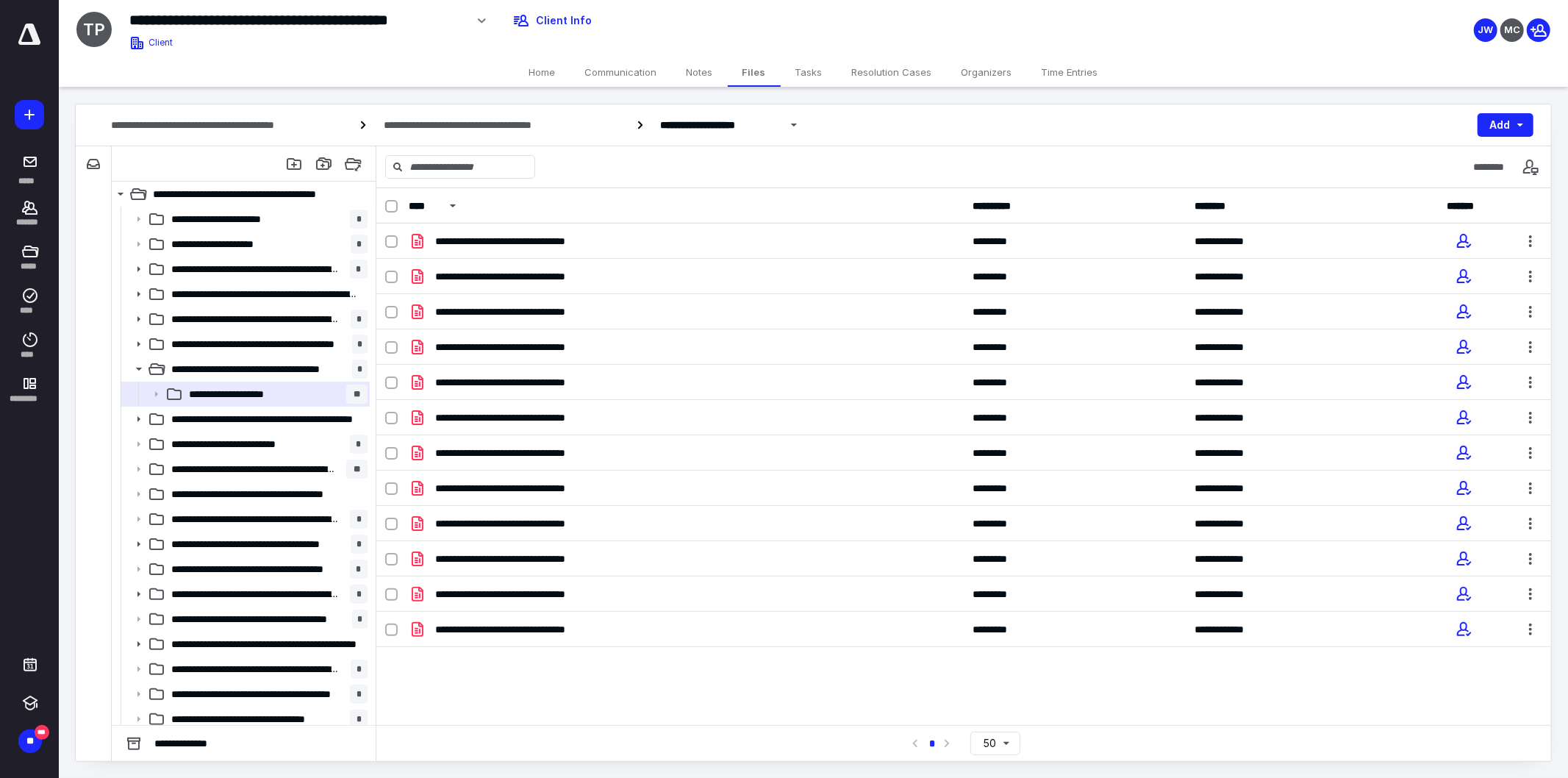 click on "Files" at bounding box center (754, 72) 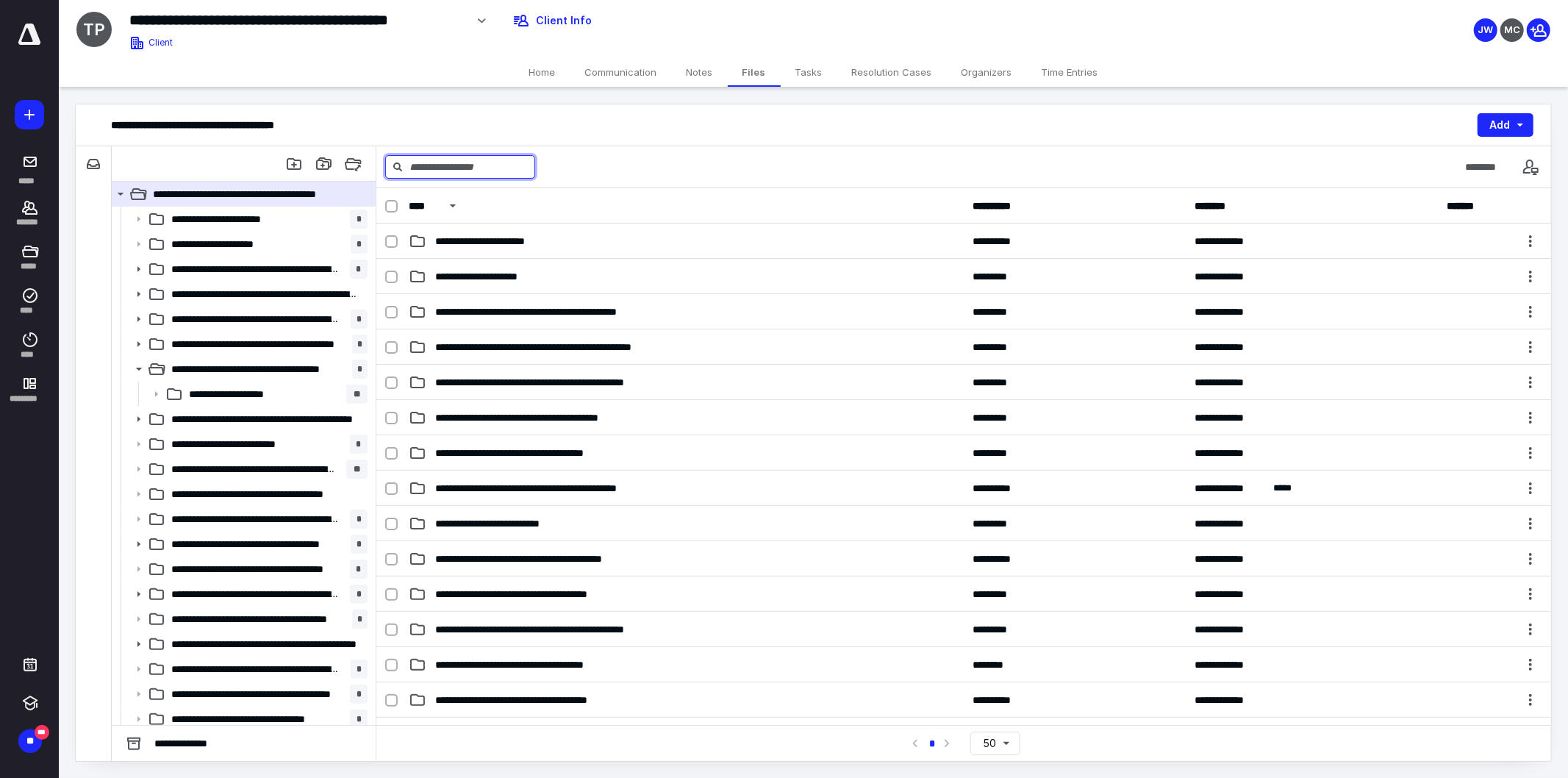 click at bounding box center [460, 167] 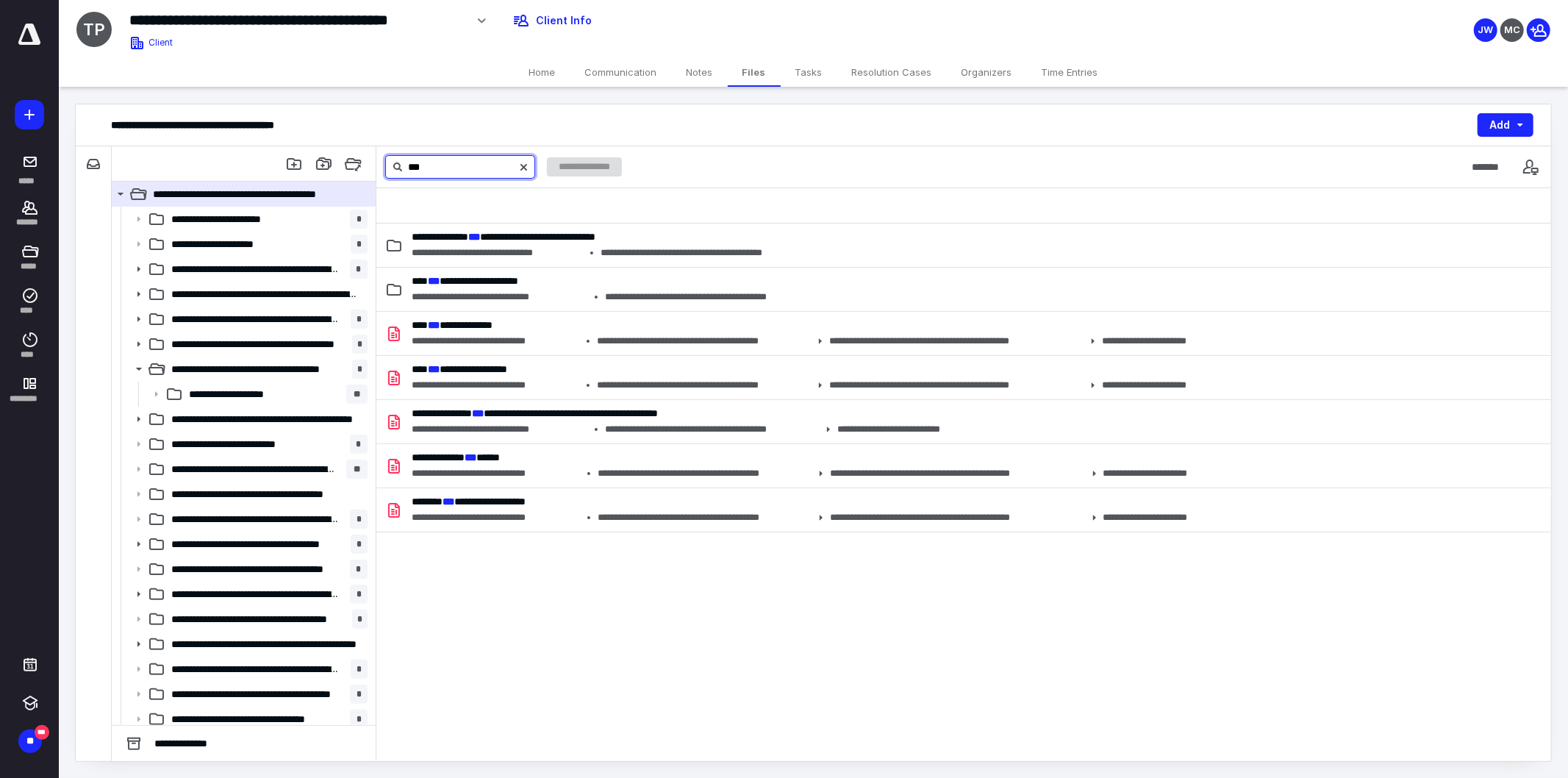 type on "***" 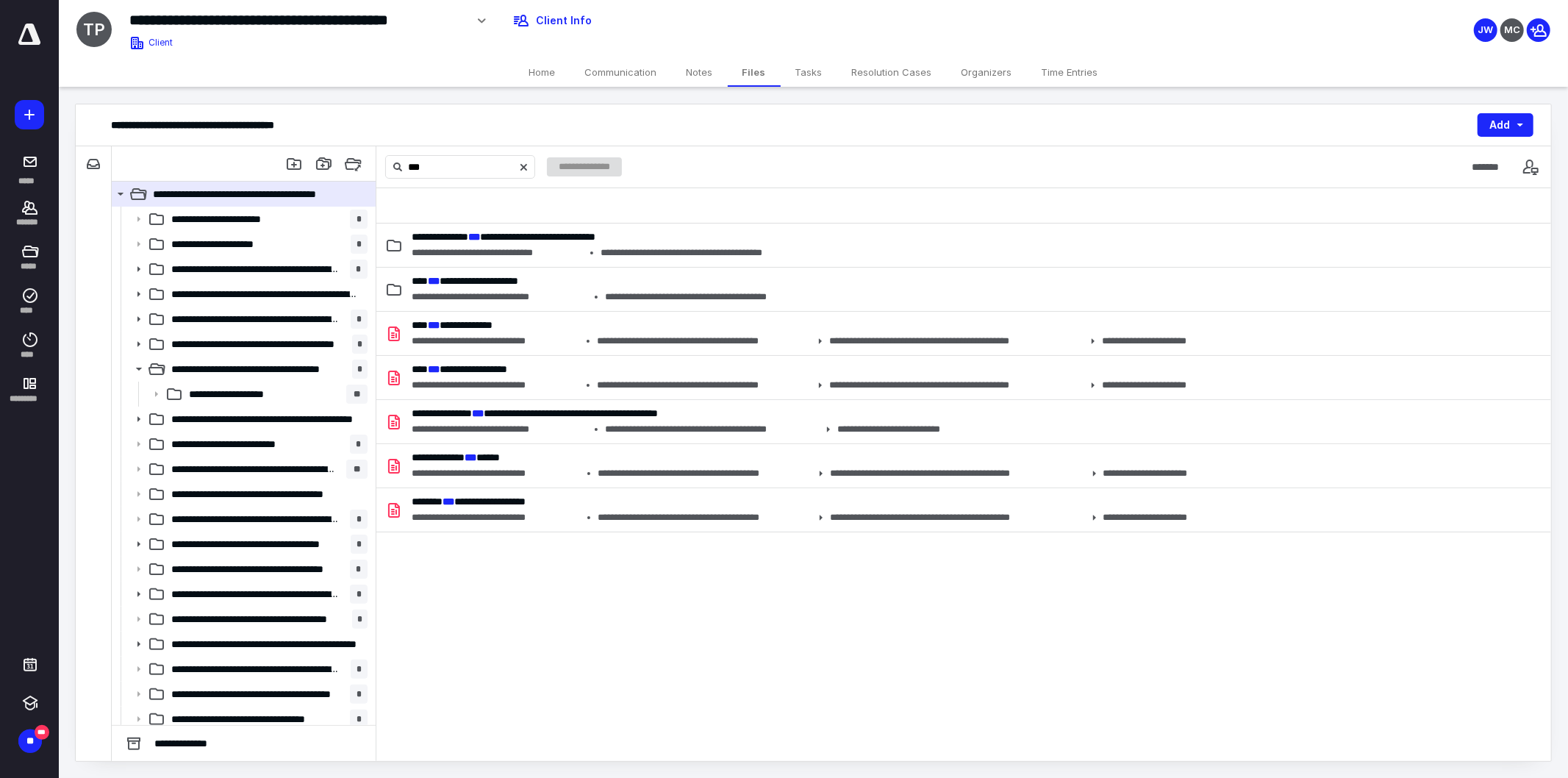 click on "Notes" at bounding box center (700, 72) 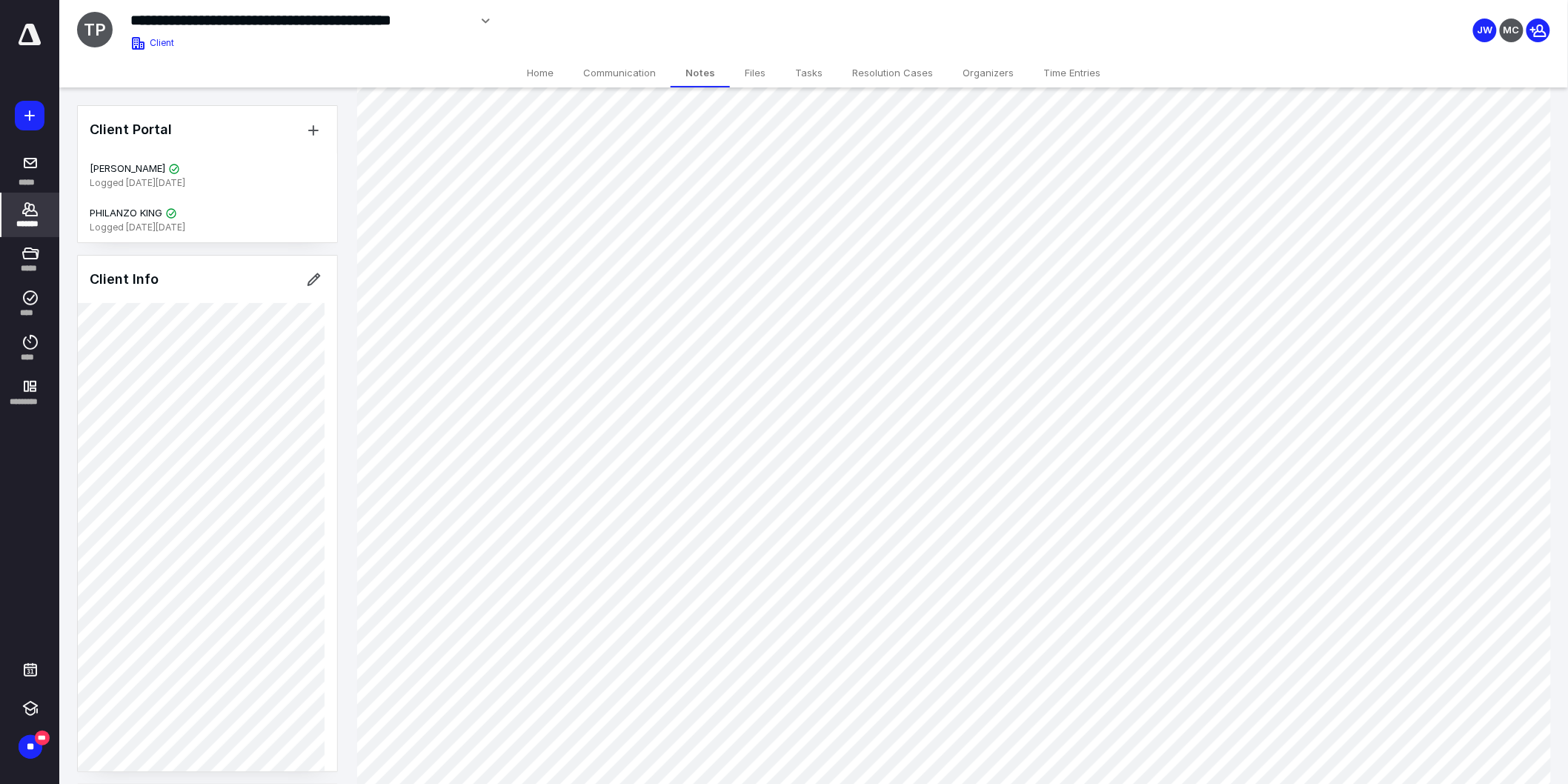 scroll, scrollTop: 1488, scrollLeft: 0, axis: vertical 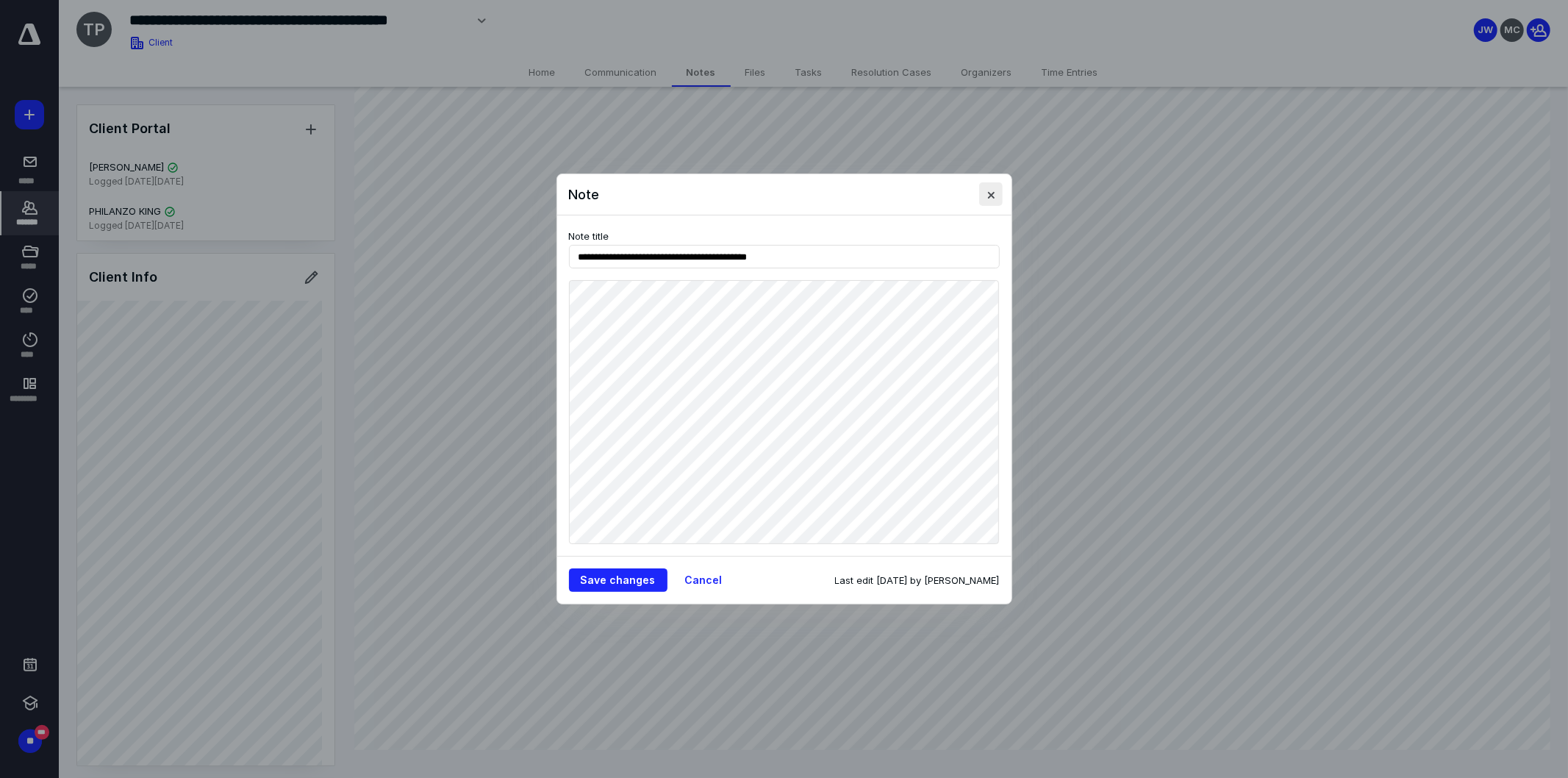 click at bounding box center (991, 194) 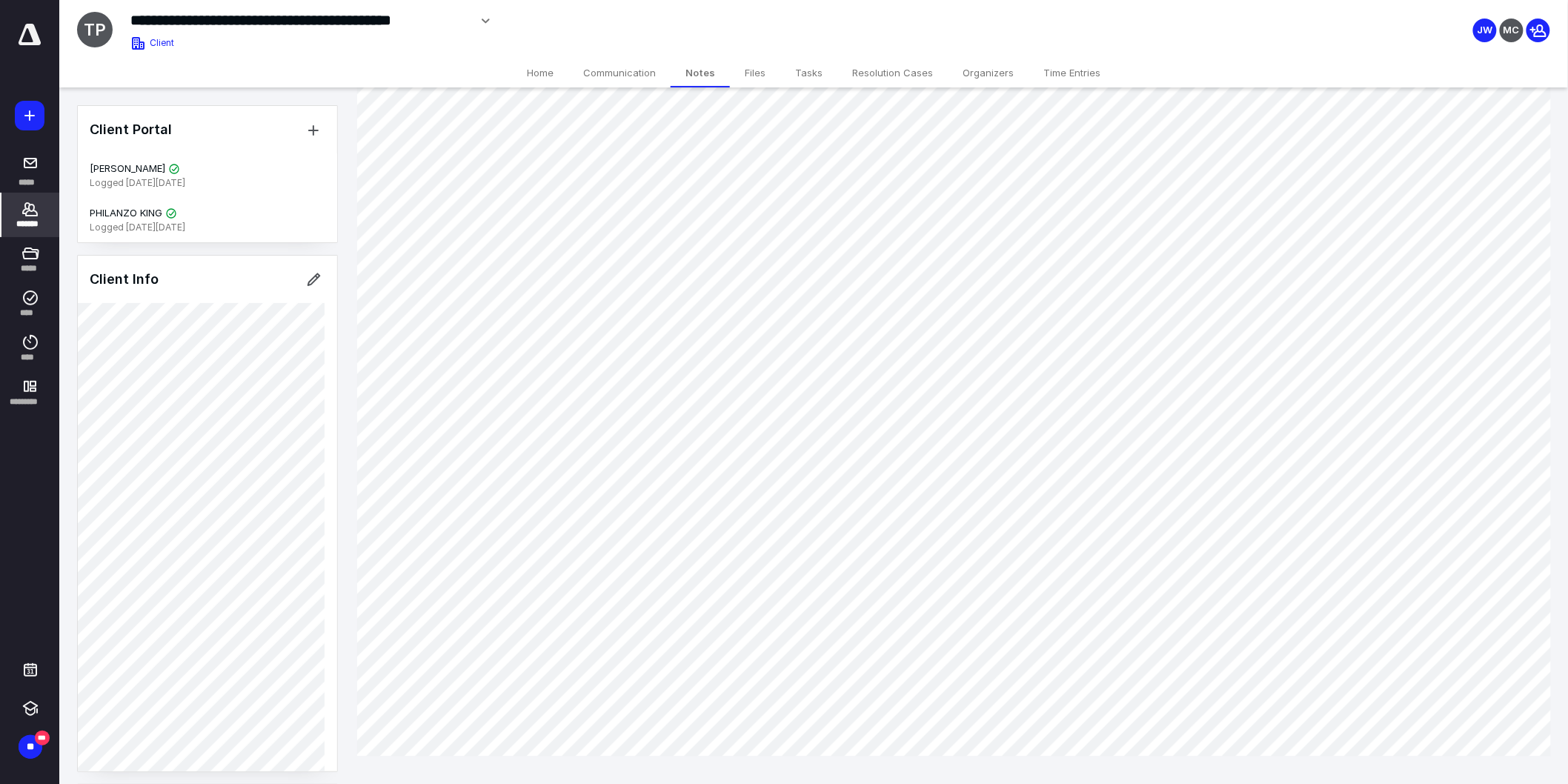 click on "Files" at bounding box center (755, 73) 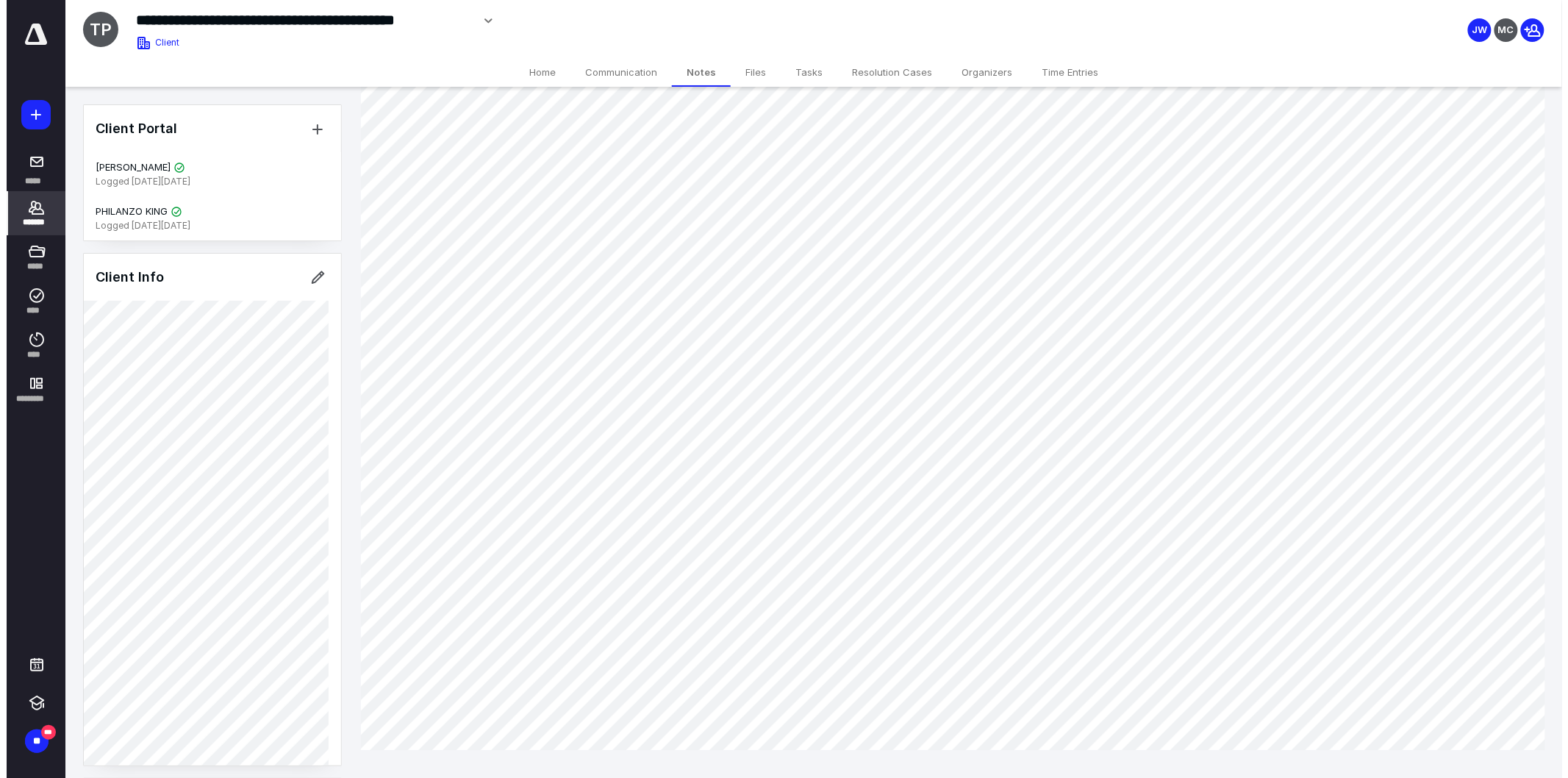 scroll, scrollTop: 0, scrollLeft: 0, axis: both 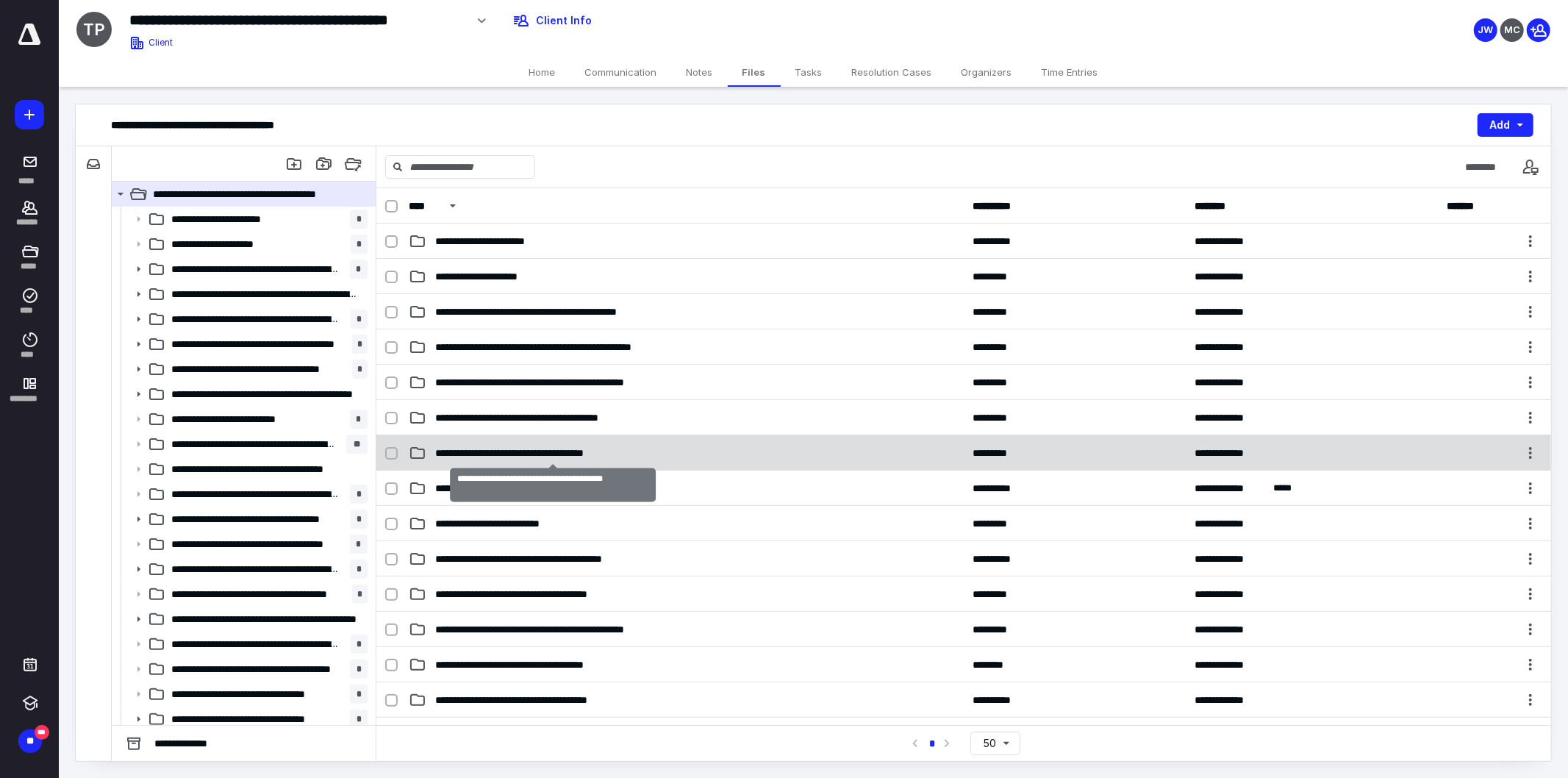 click on "**********" at bounding box center [553, 453] 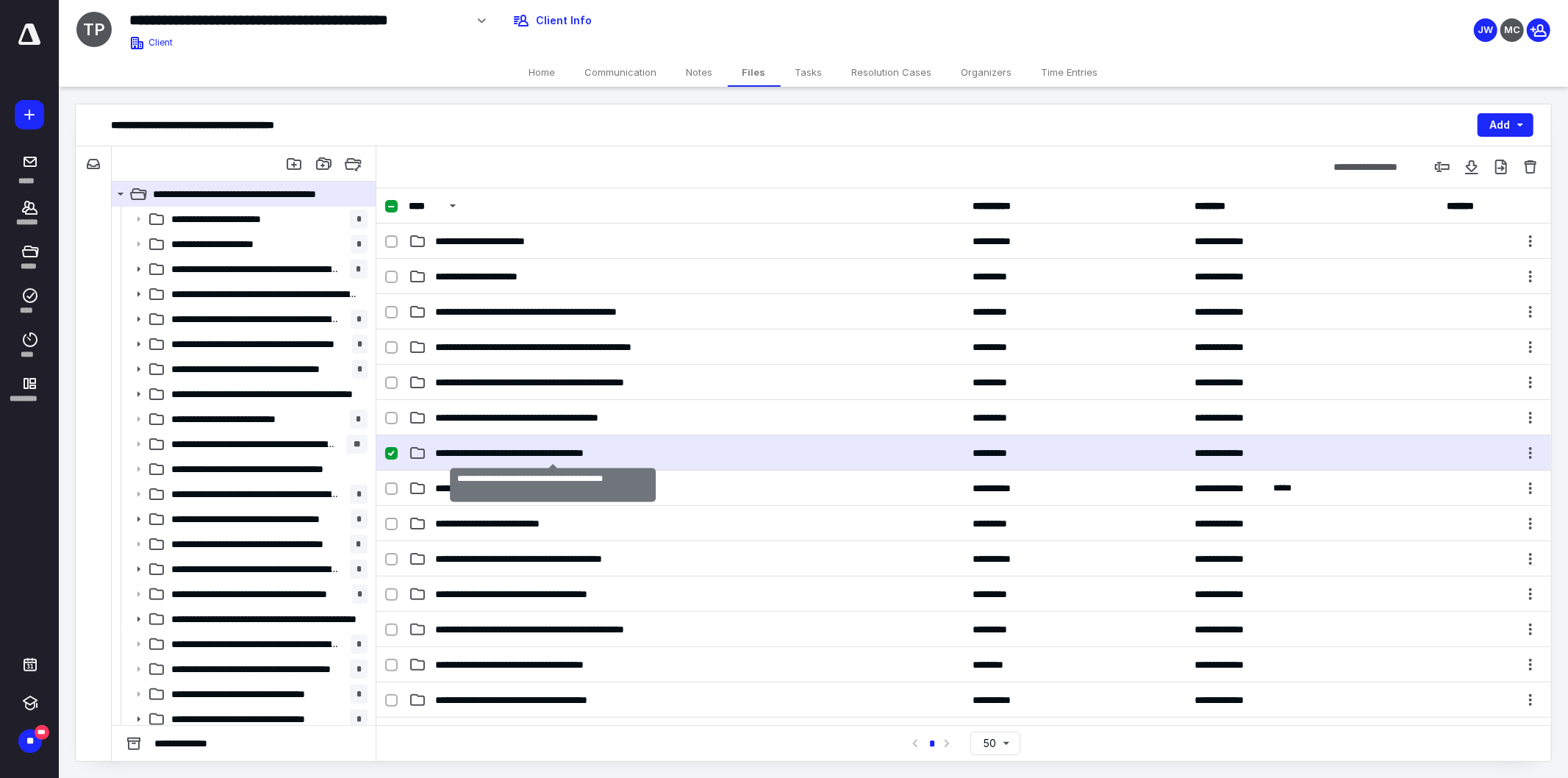 click on "**********" at bounding box center [553, 453] 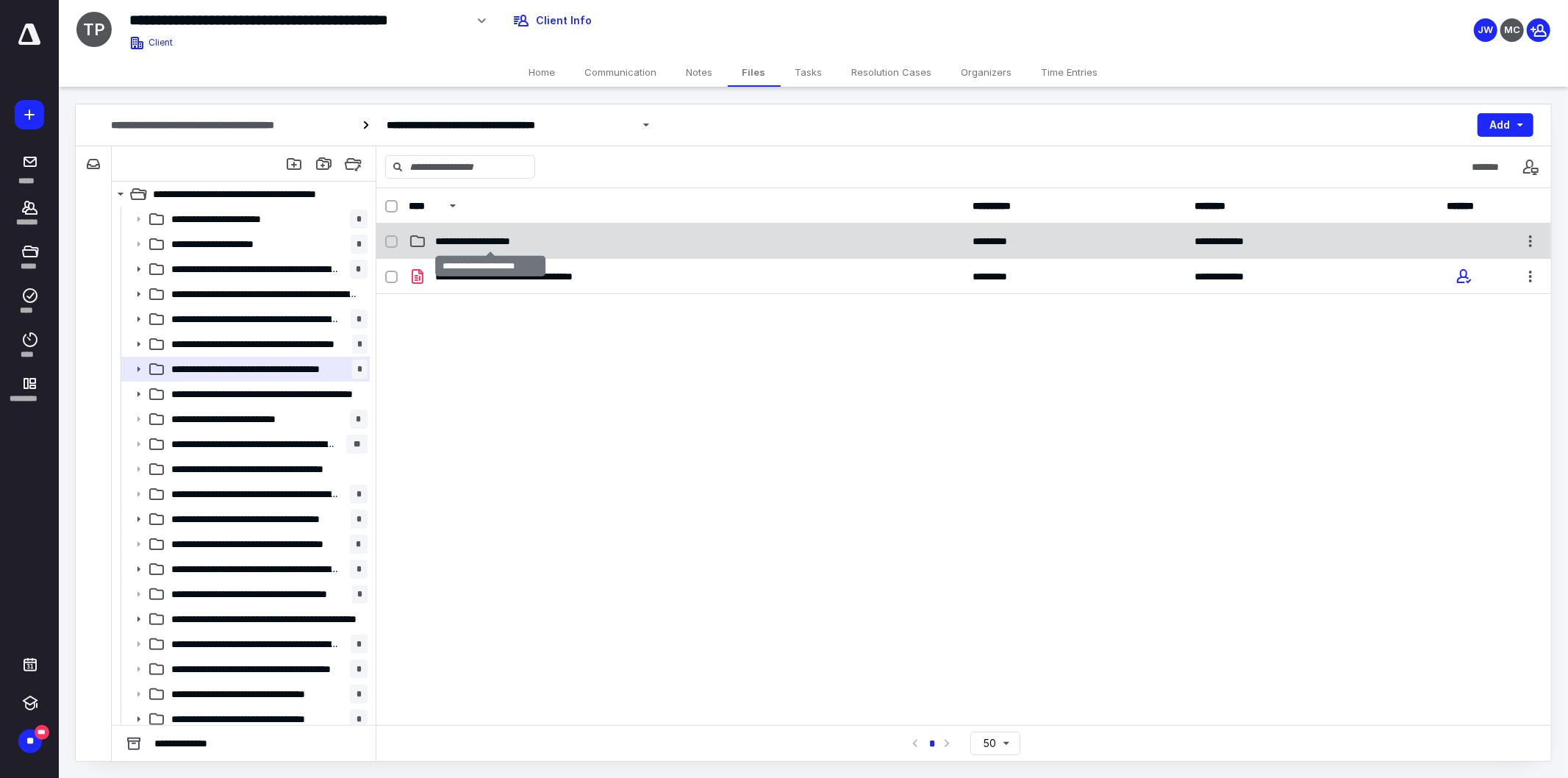 click on "**********" at bounding box center [490, 241] 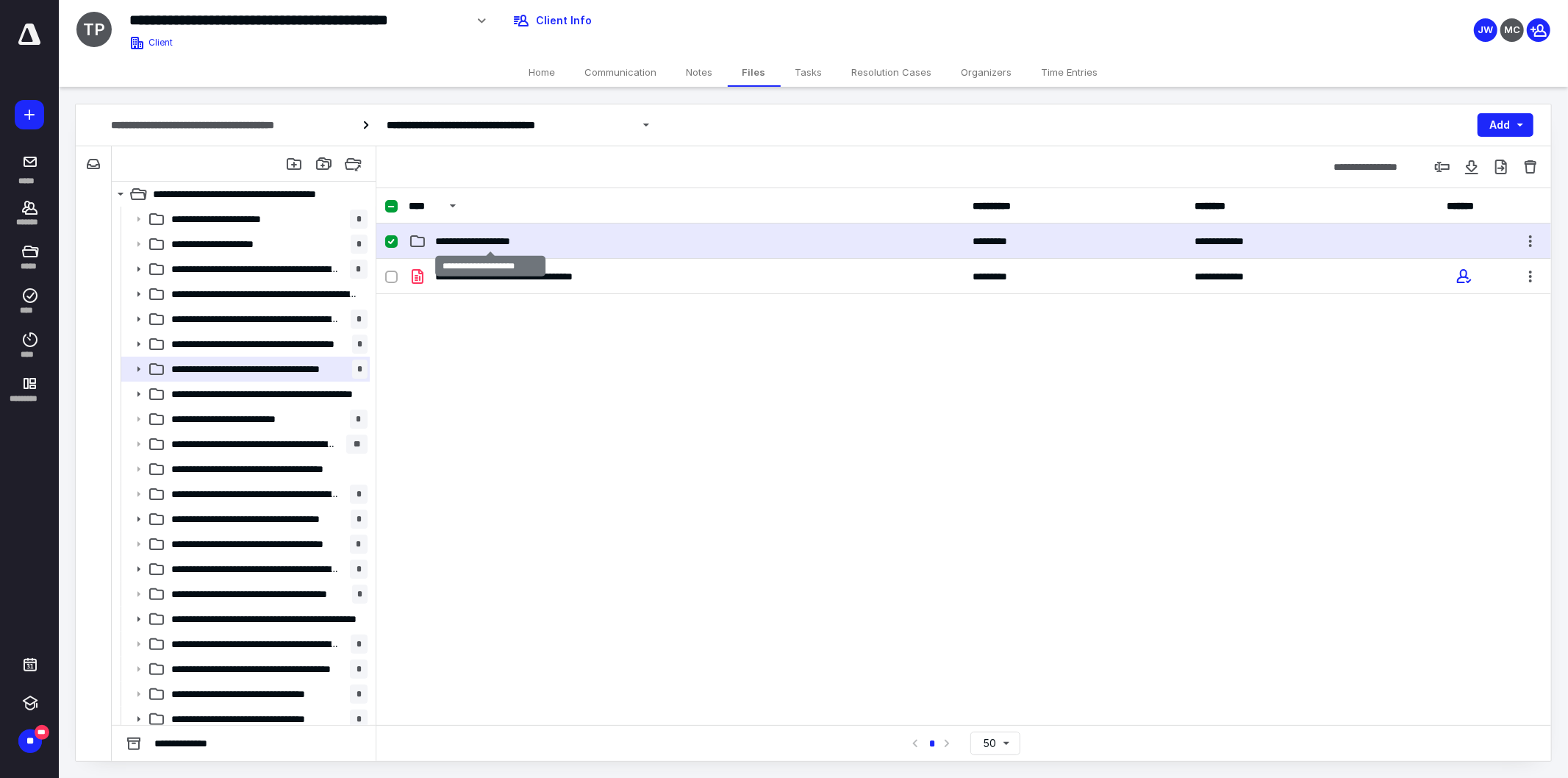 click on "**********" at bounding box center (490, 241) 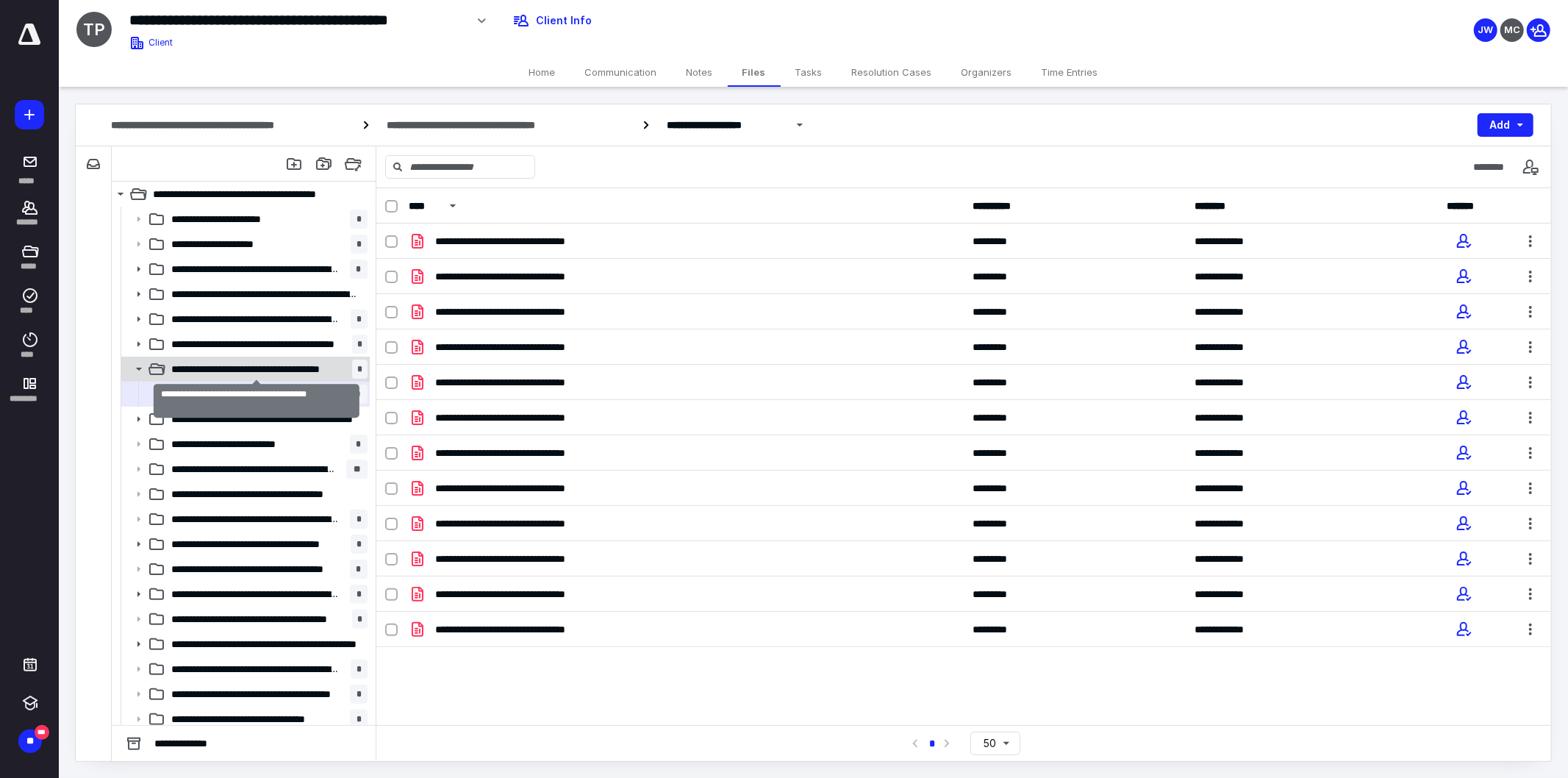 click on "**********" at bounding box center [257, 369] 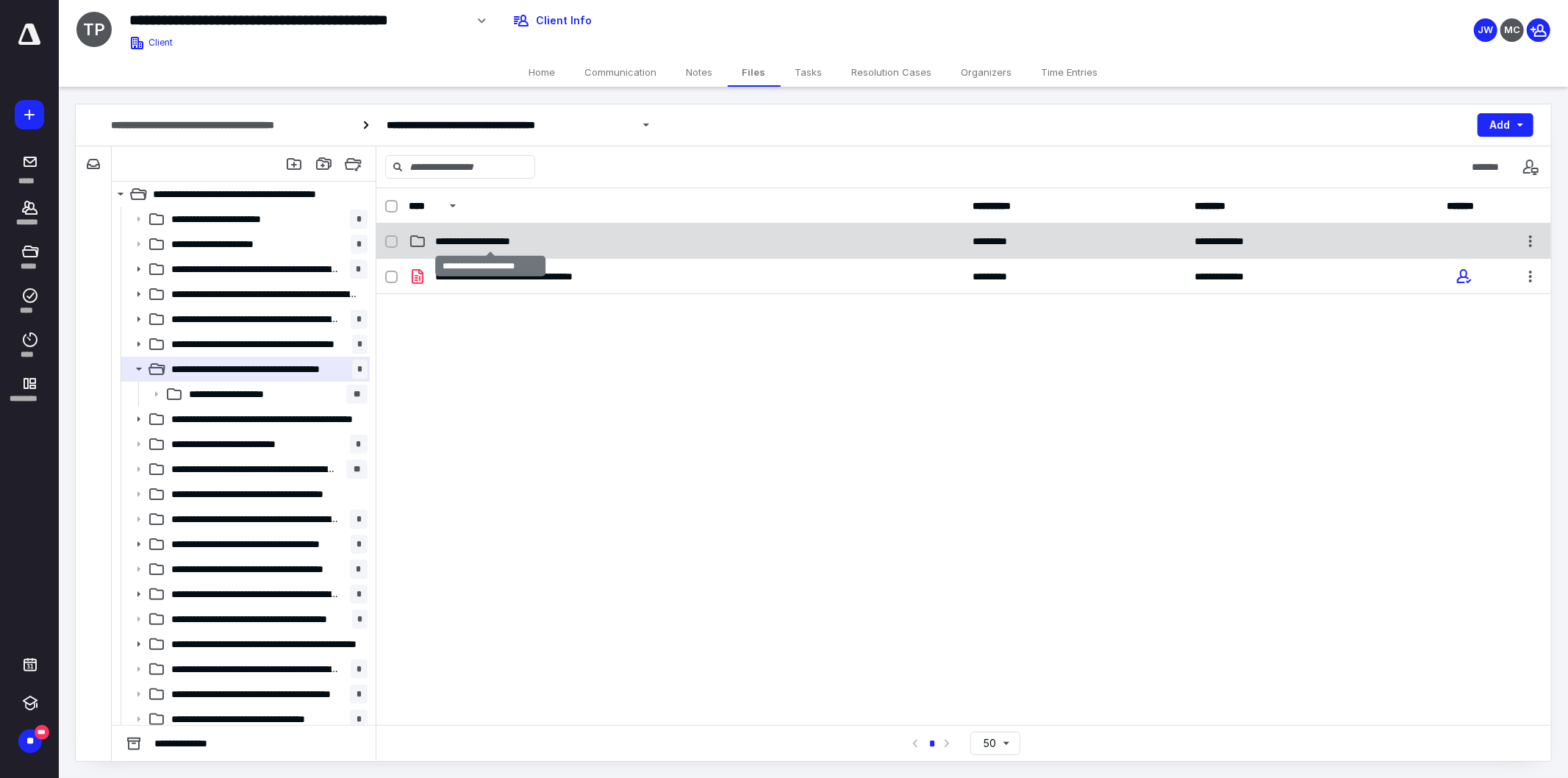 click on "**********" at bounding box center (490, 241) 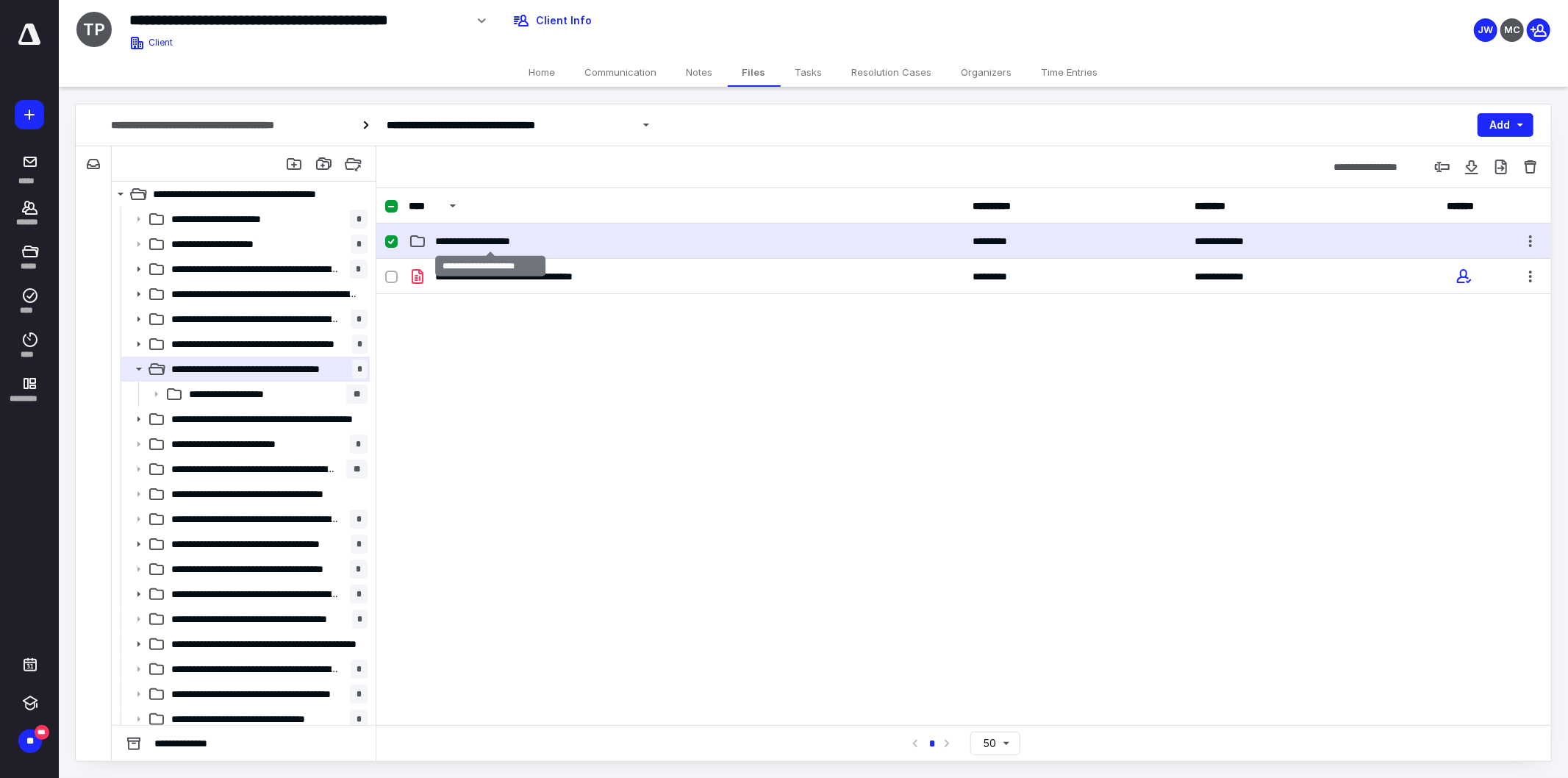click on "**********" at bounding box center [490, 241] 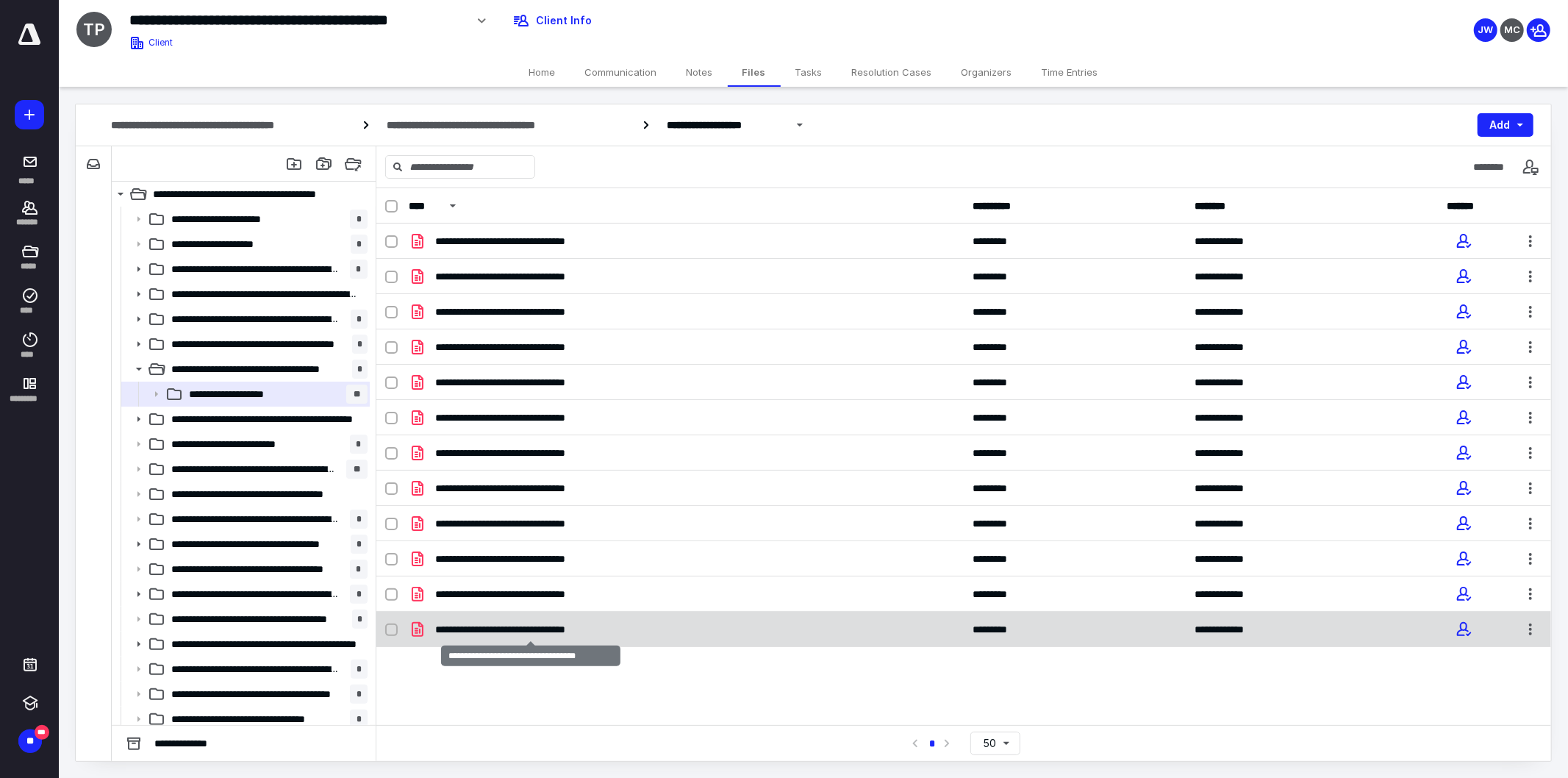 click on "**********" at bounding box center [530, 629] 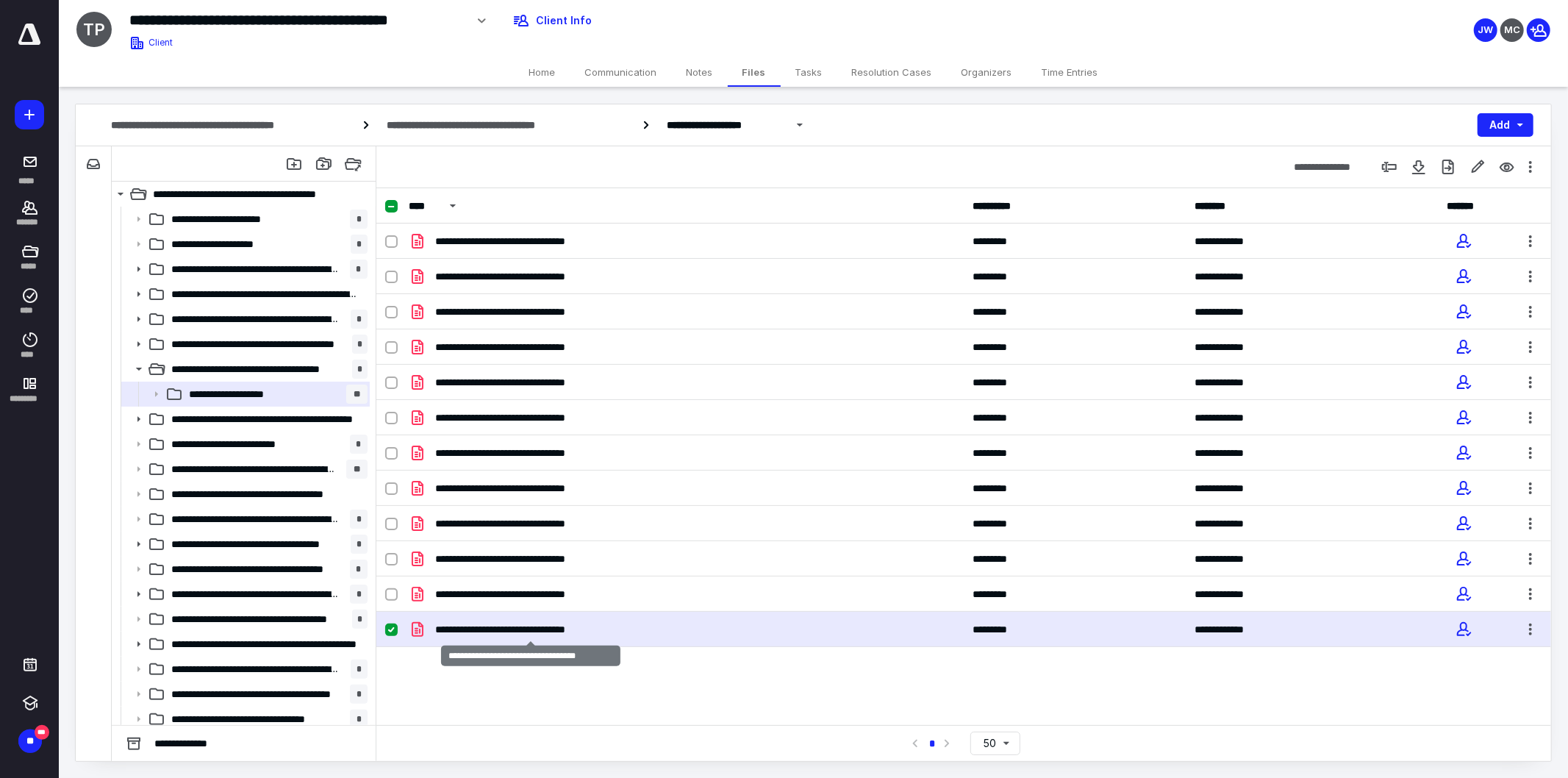 click on "**********" at bounding box center [530, 629] 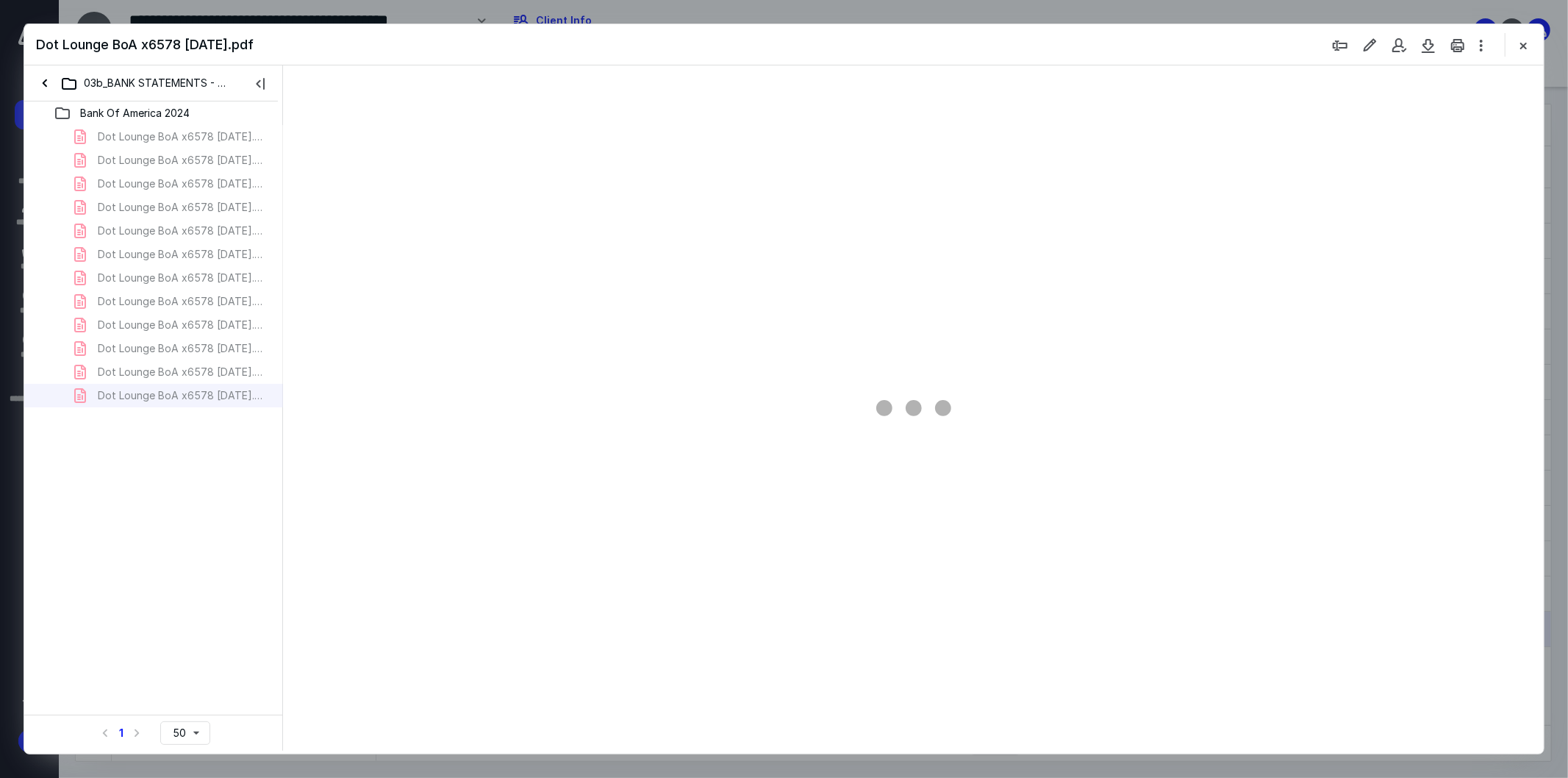 scroll, scrollTop: 0, scrollLeft: 0, axis: both 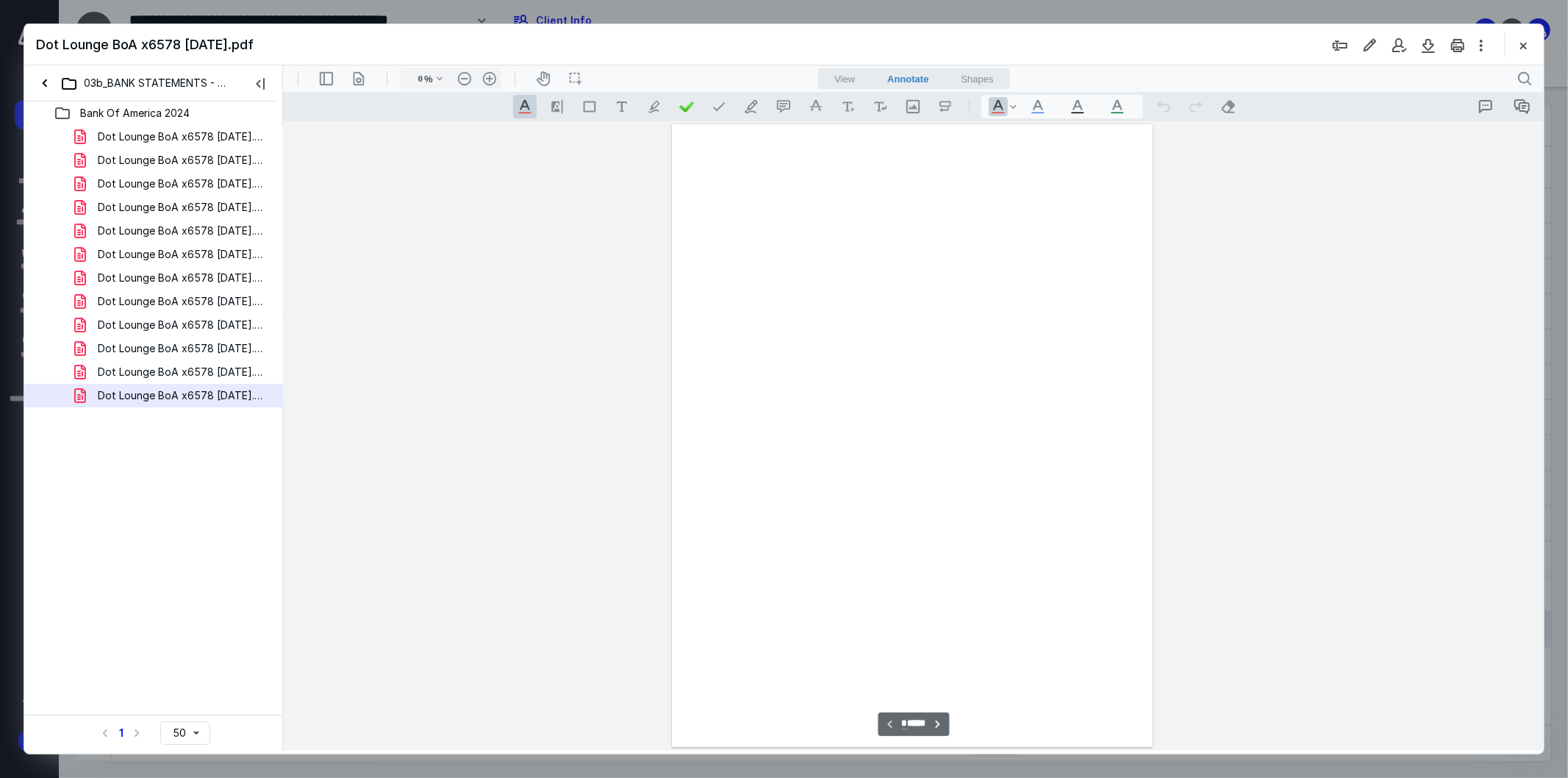 type on "107" 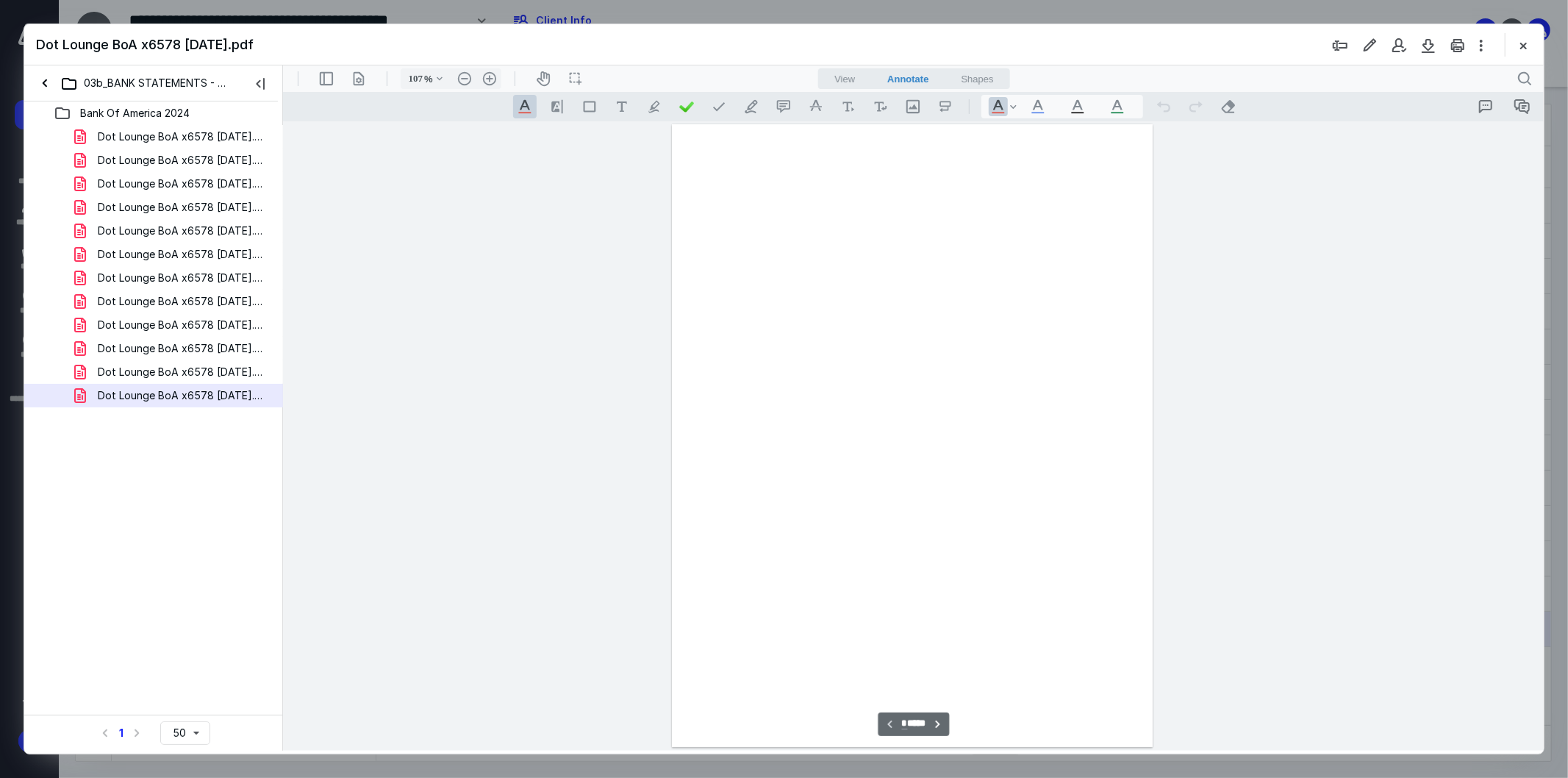 scroll, scrollTop: 59, scrollLeft: 0, axis: vertical 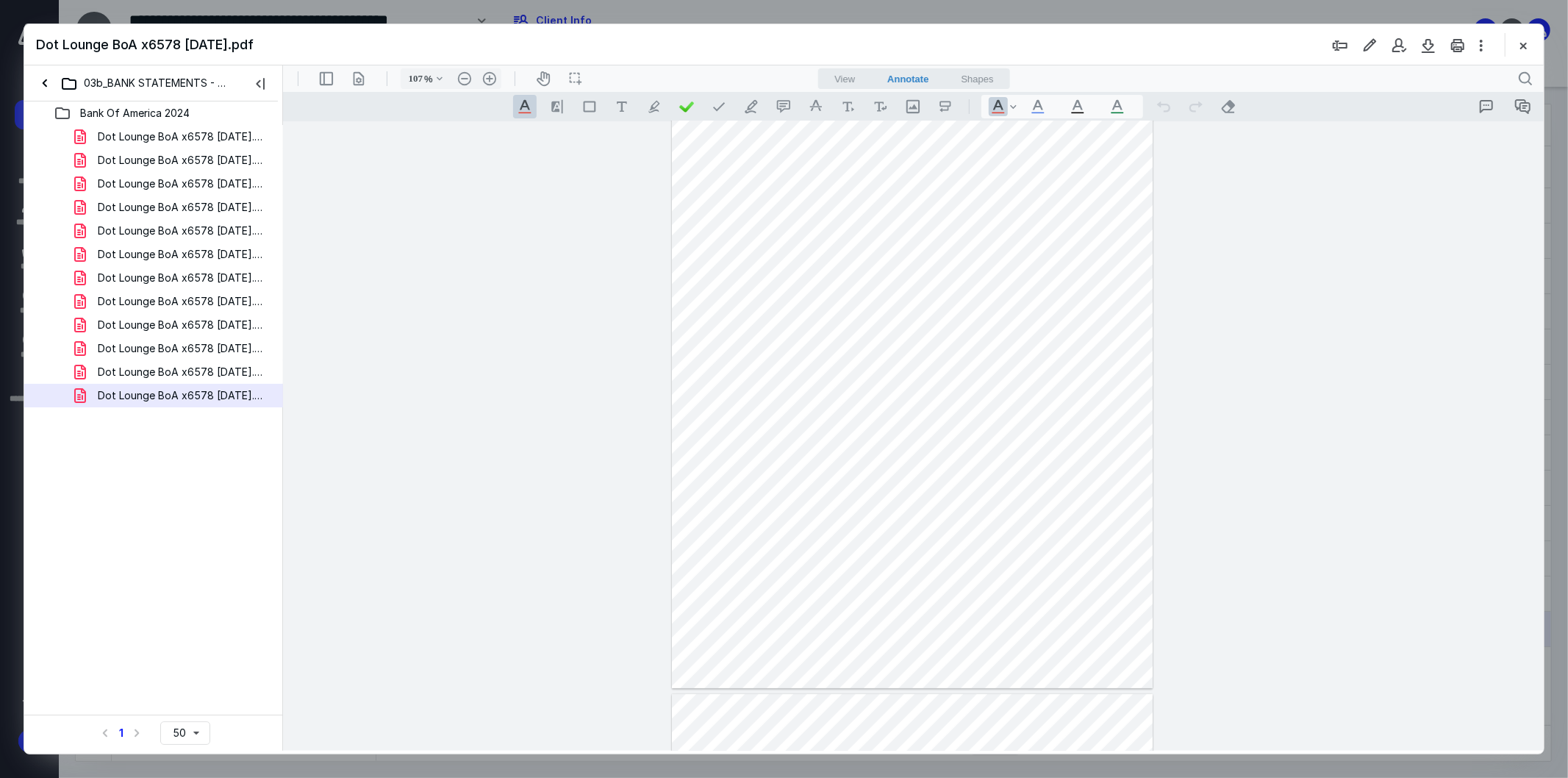 drag, startPoint x: 1536, startPoint y: 151, endPoint x: 1542, endPoint y: 178, distance: 27.65863 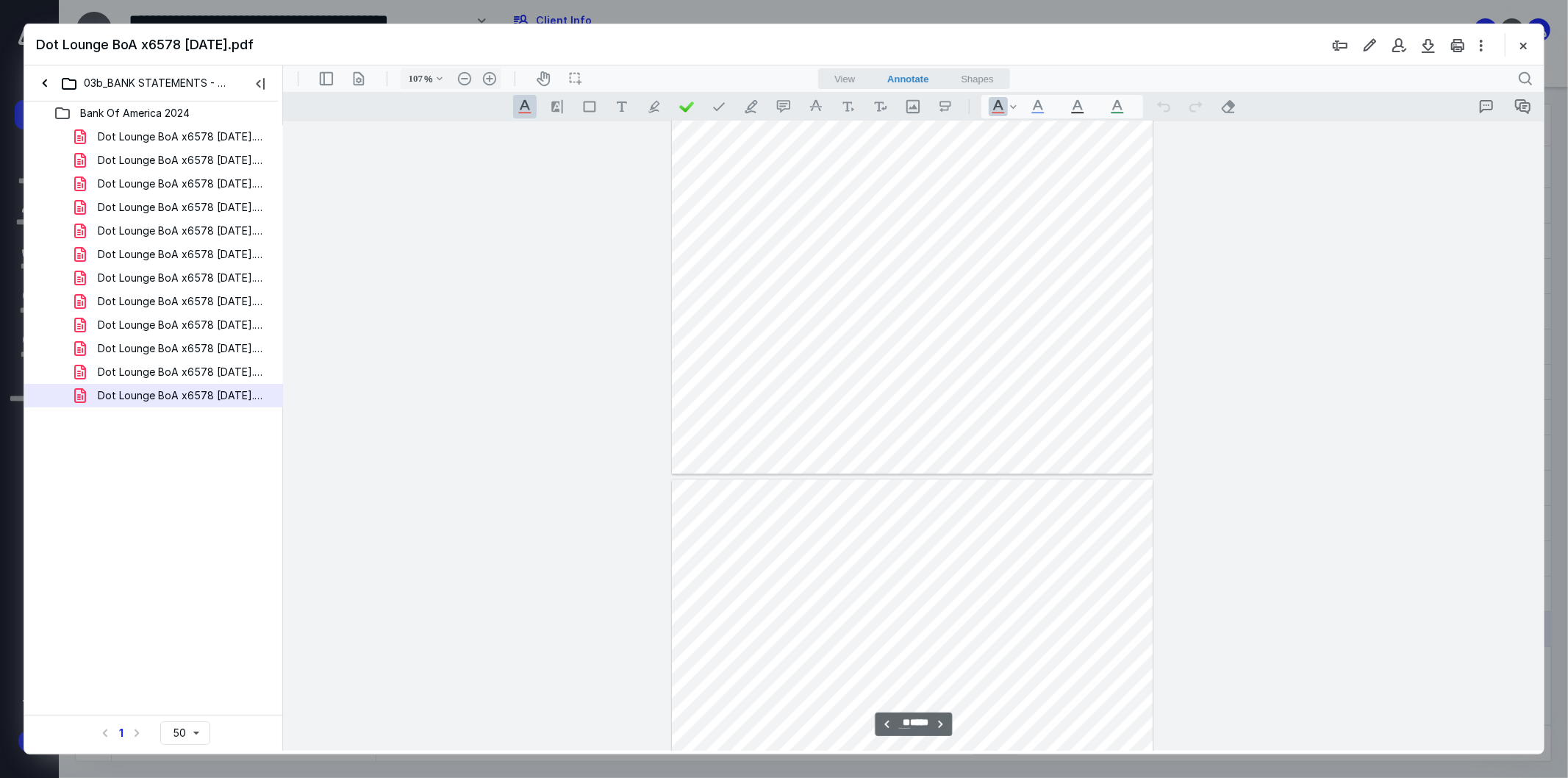 scroll, scrollTop: 7487, scrollLeft: 0, axis: vertical 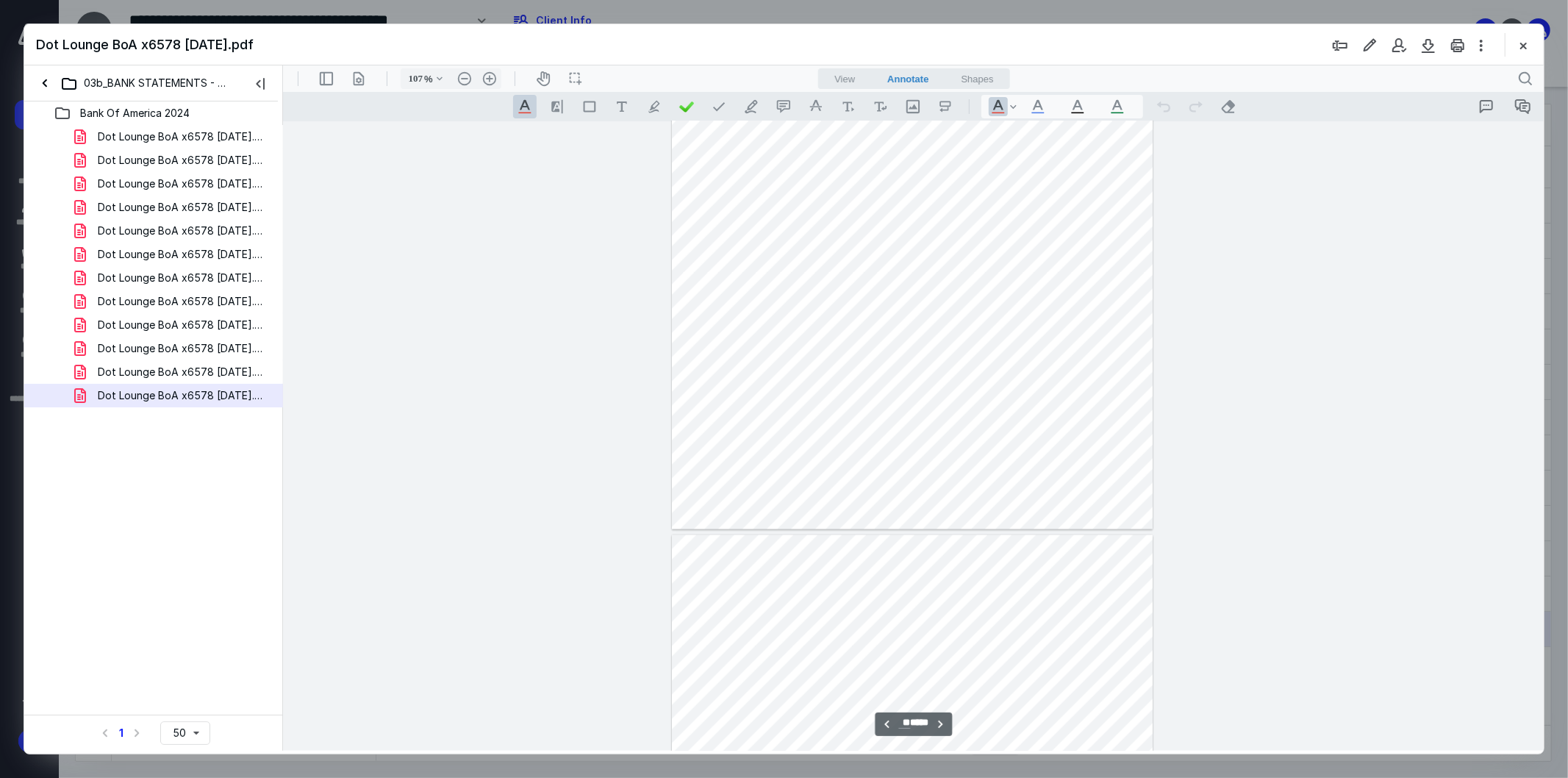 type on "**" 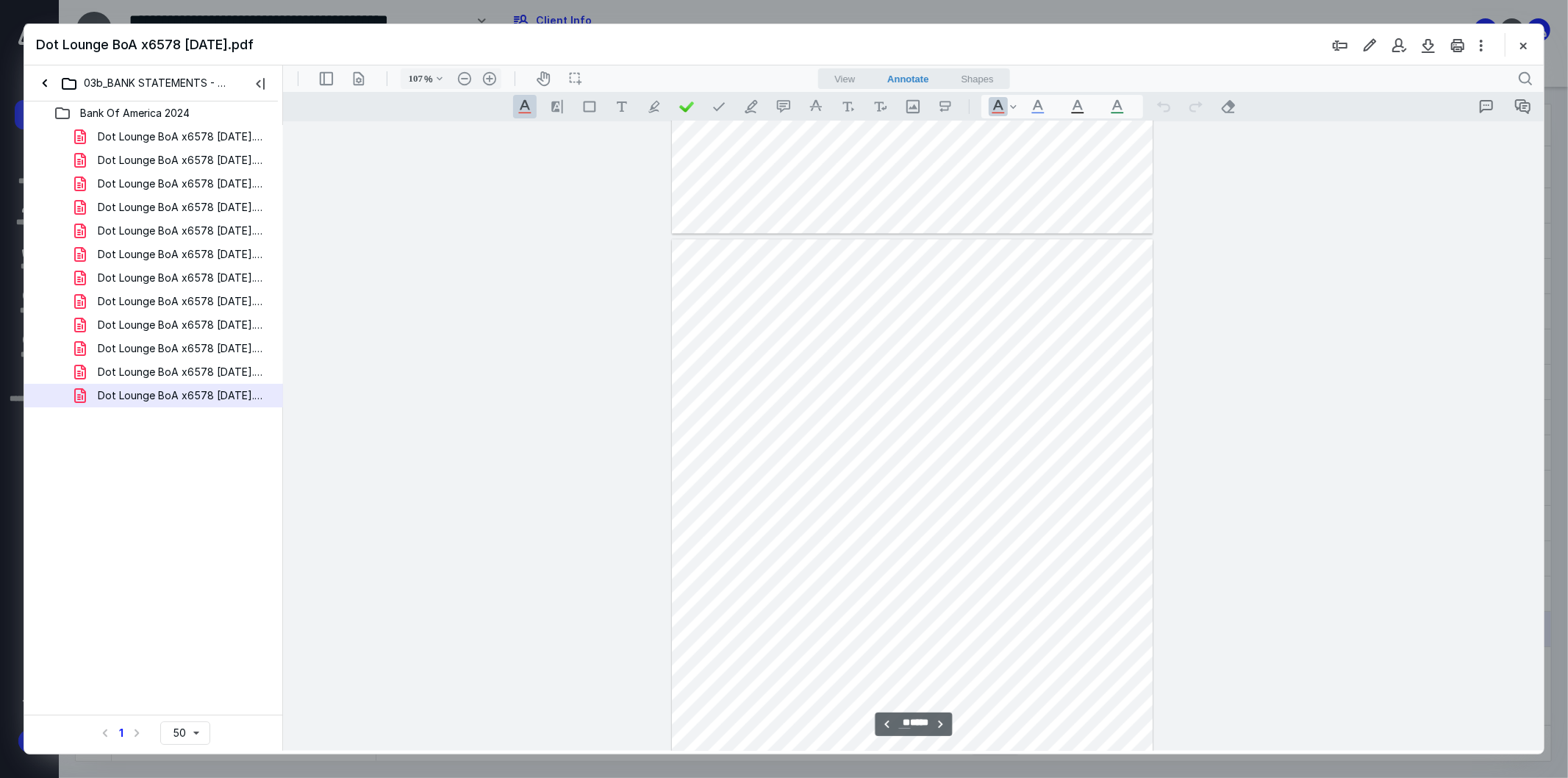 scroll, scrollTop: 7510, scrollLeft: 0, axis: vertical 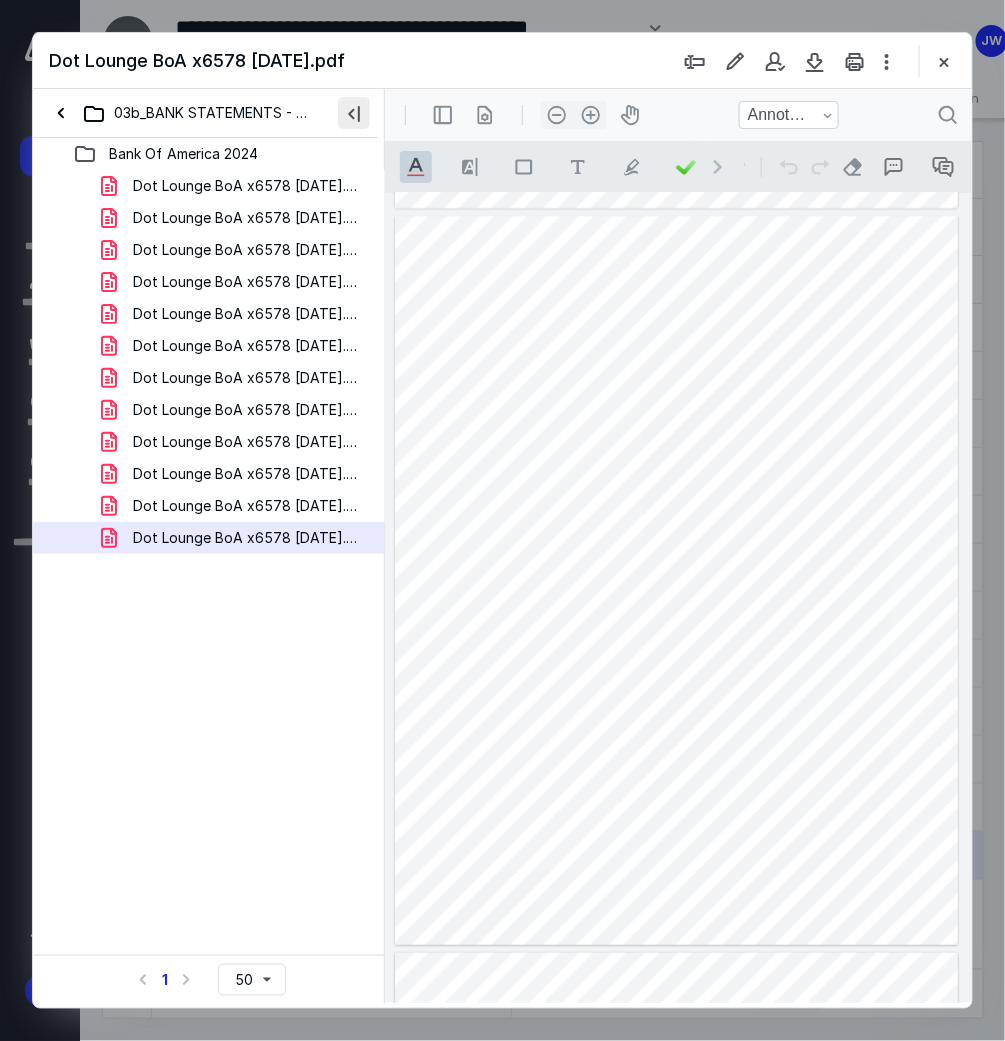 click at bounding box center [354, 113] 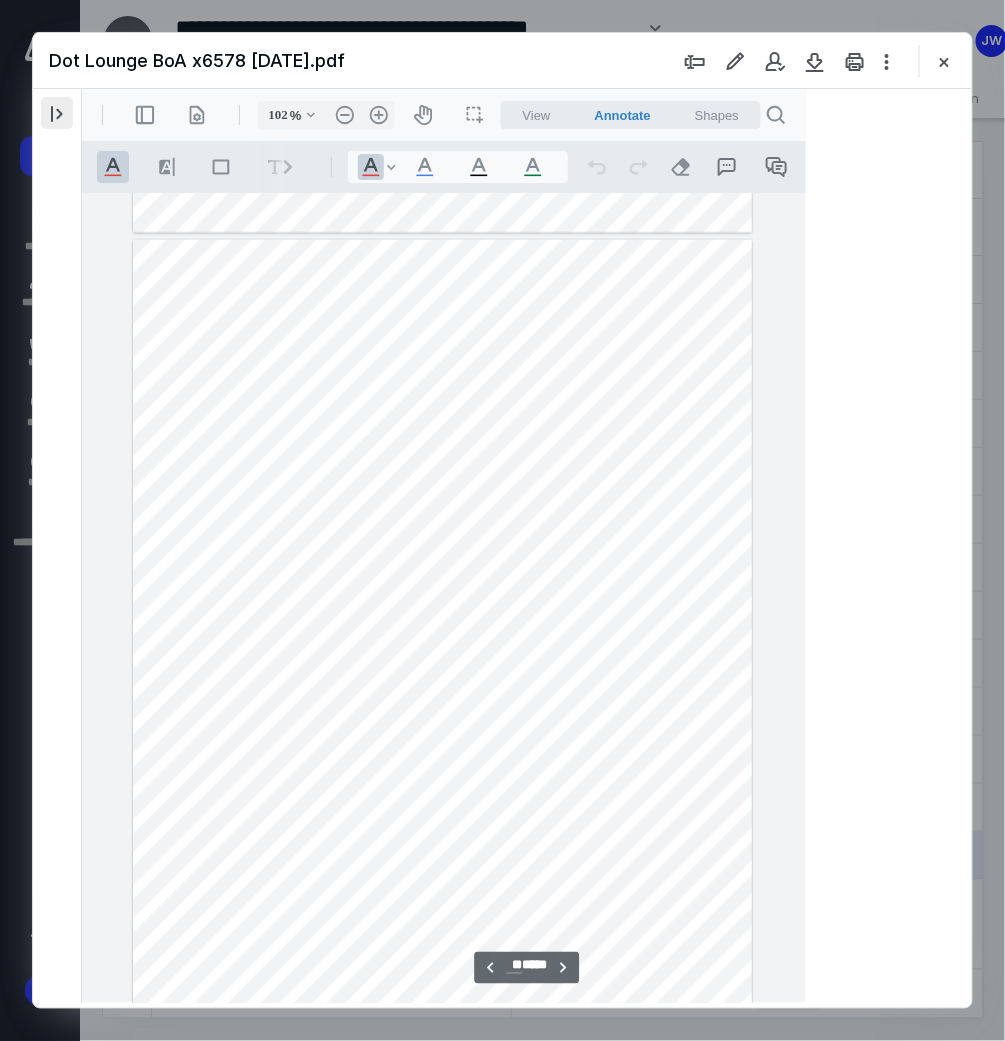 scroll, scrollTop: 9690, scrollLeft: 0, axis: vertical 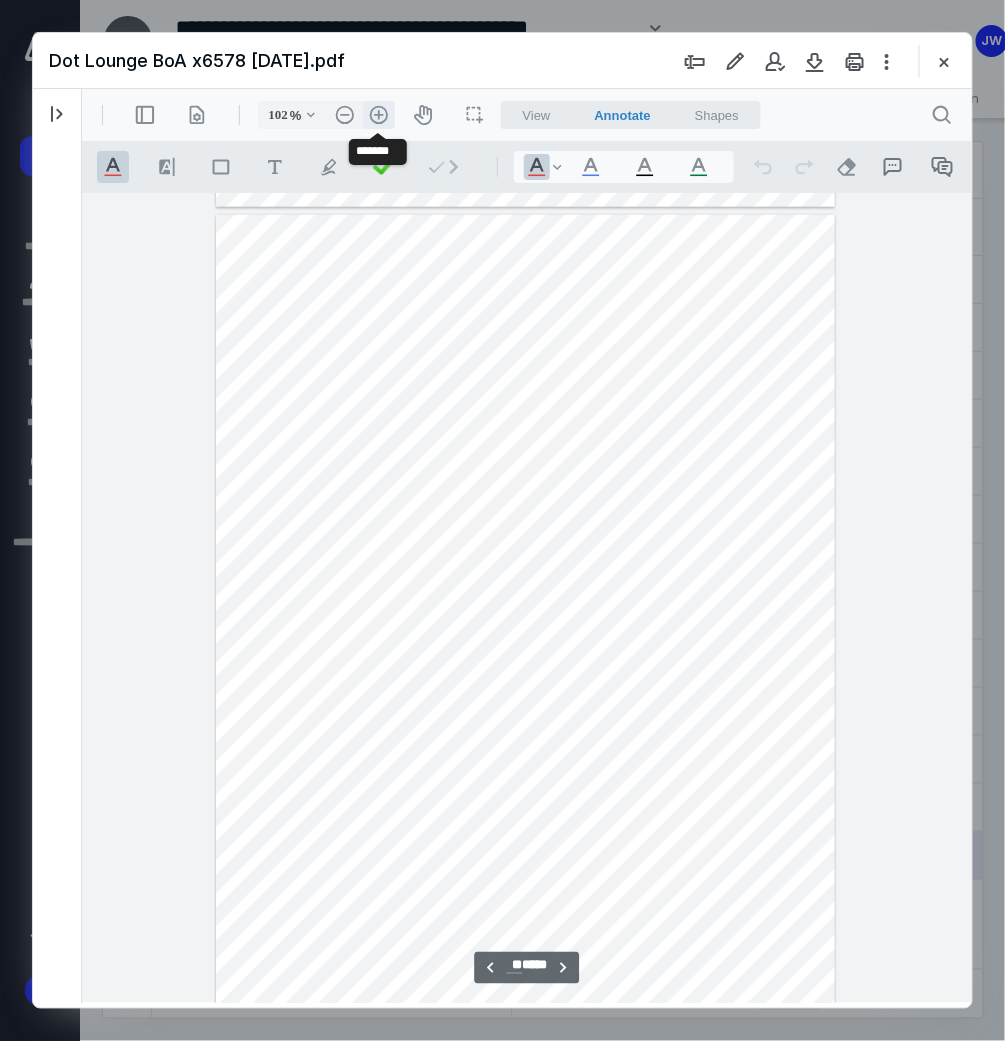 click on ".cls-1{fill:#abb0c4;} icon - header - zoom - in - line" at bounding box center [378, 114] 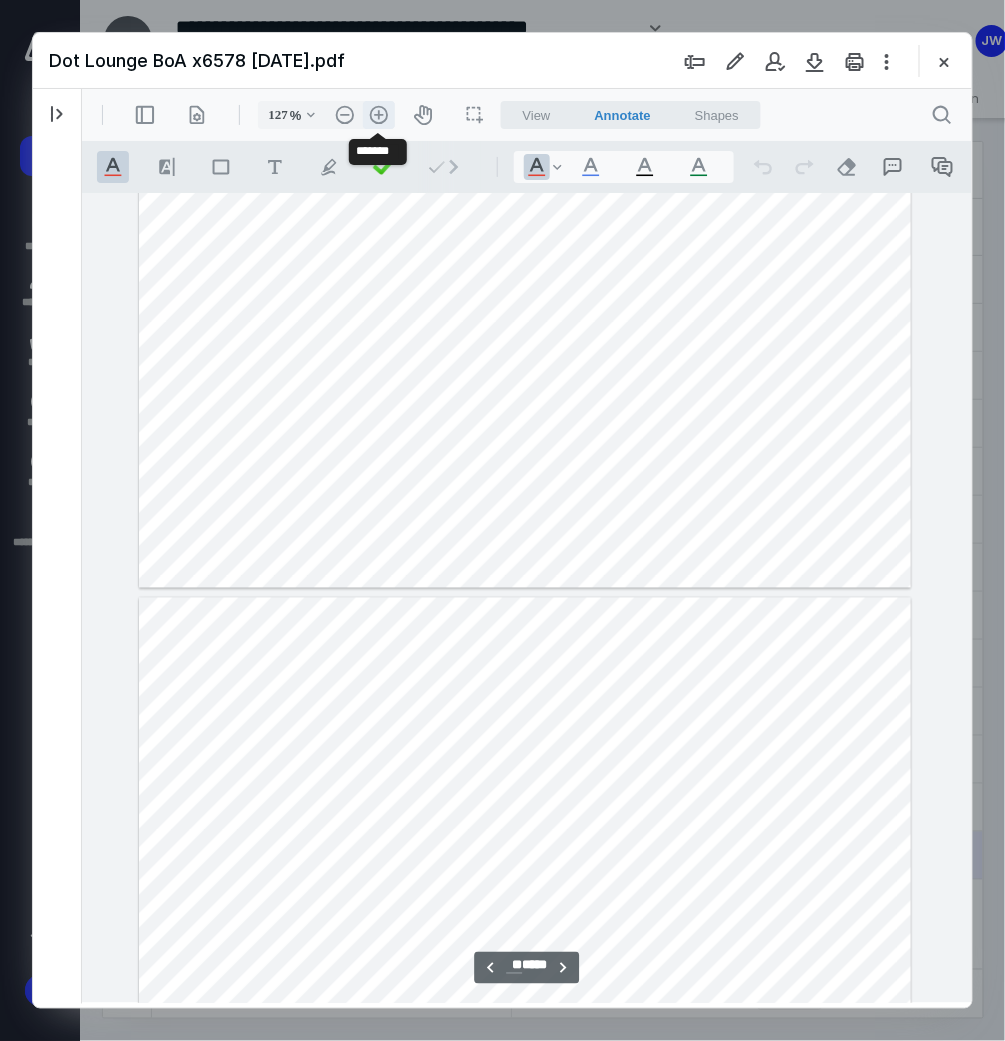 scroll, scrollTop: 12170, scrollLeft: 0, axis: vertical 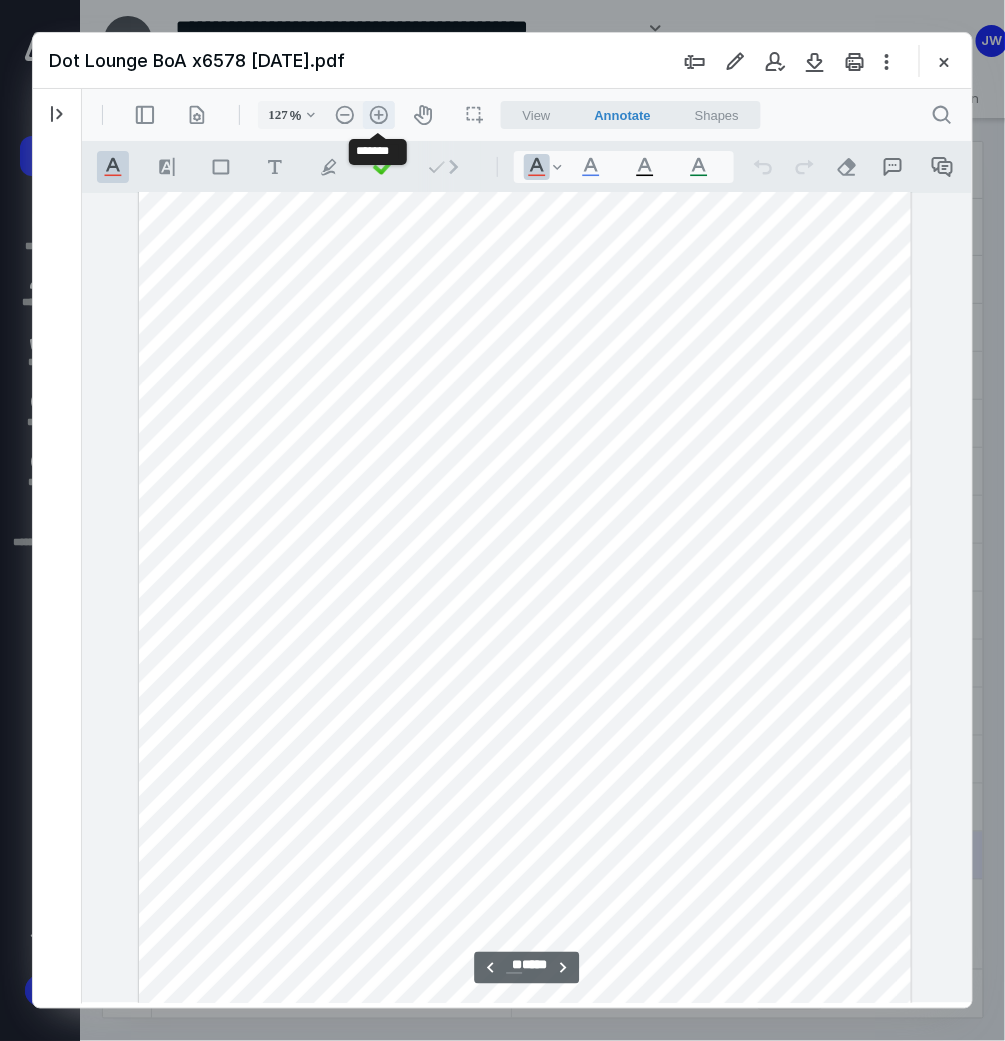 click on ".cls-1{fill:#abb0c4;} icon - header - zoom - in - line" at bounding box center (378, 114) 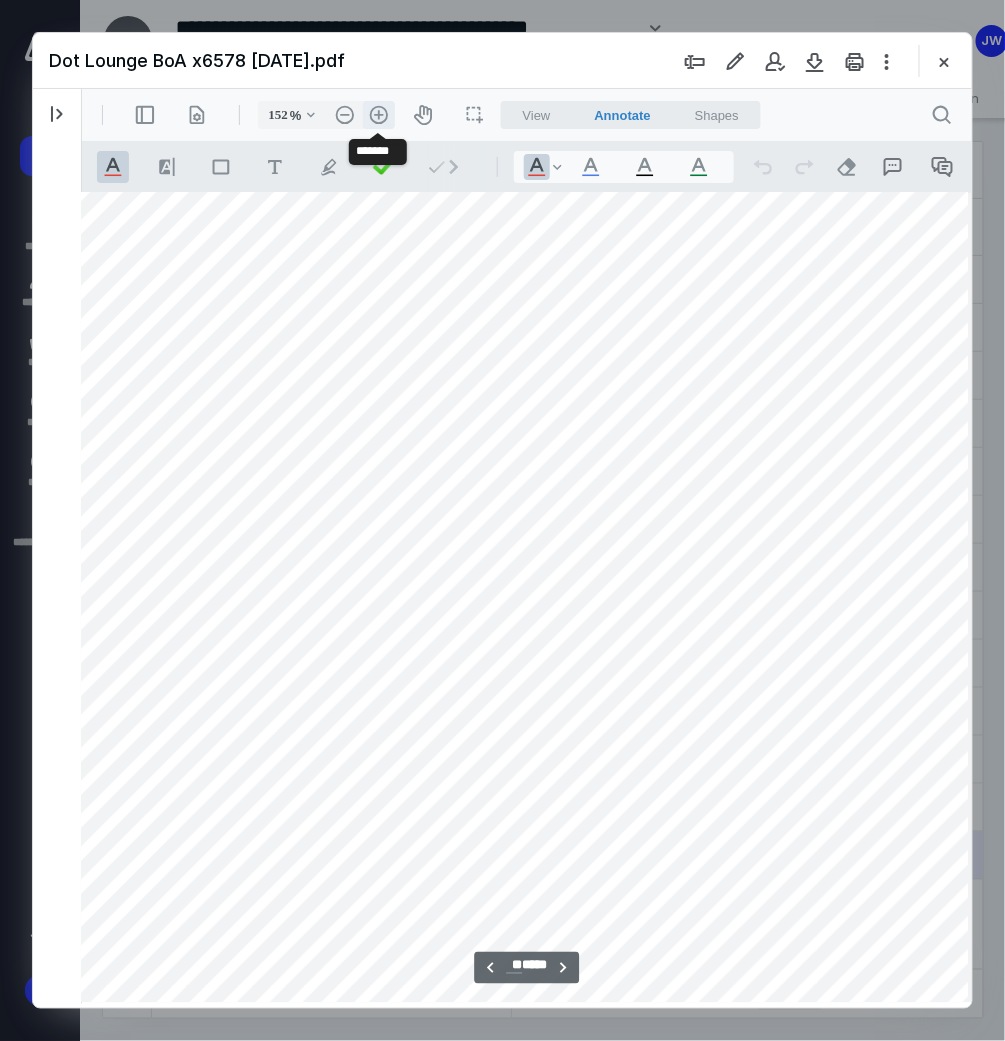 click on ".cls-1{fill:#abb0c4;} icon - header - zoom - in - line" at bounding box center (378, 114) 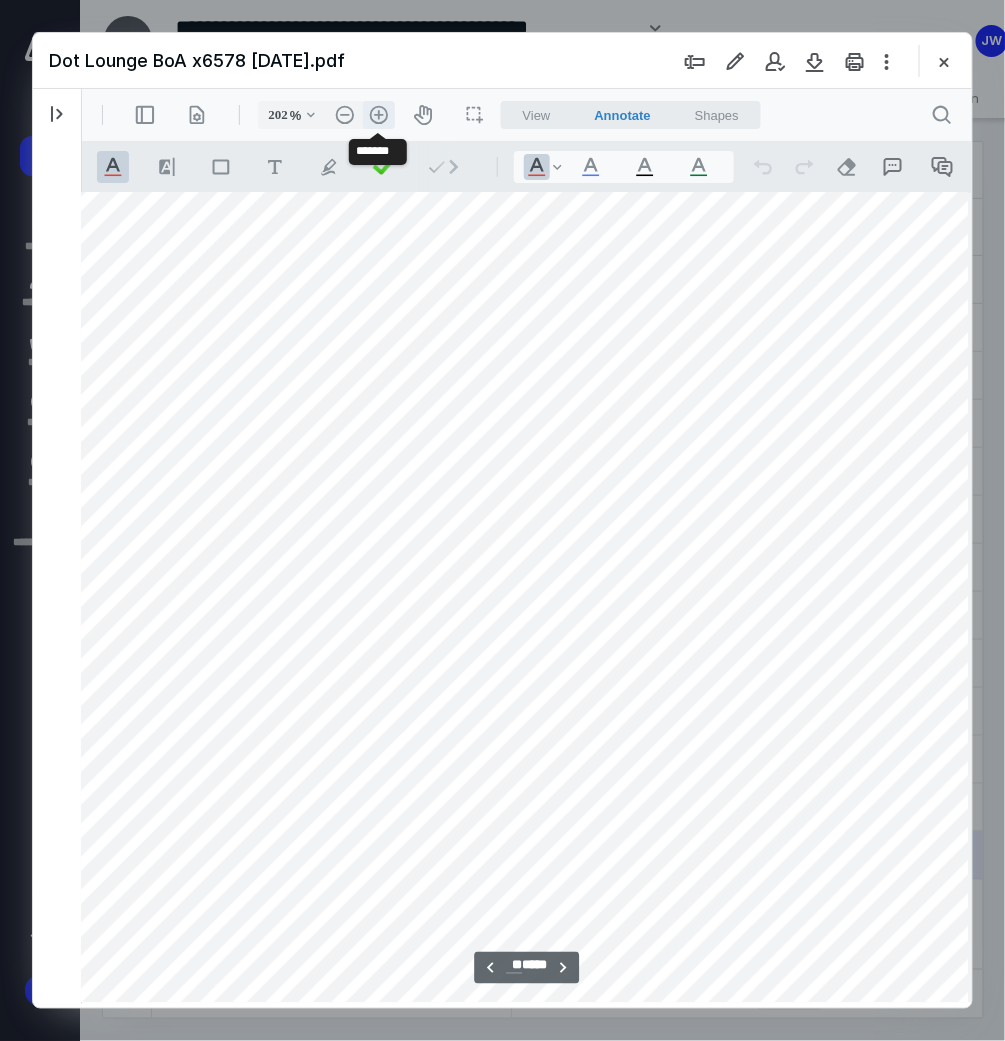 scroll, scrollTop: 19610, scrollLeft: 185, axis: both 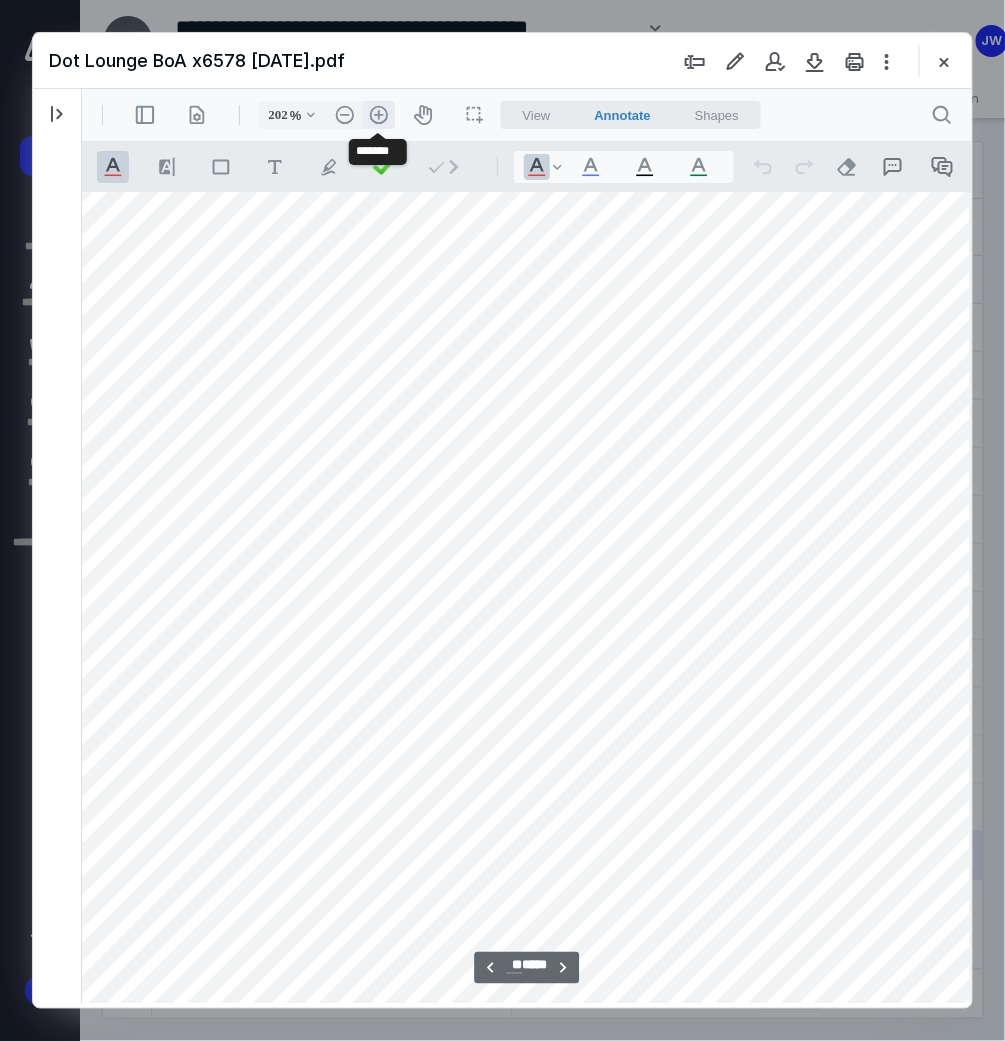 click on ".cls-1{fill:#abb0c4;} icon - header - zoom - in - line" at bounding box center (378, 114) 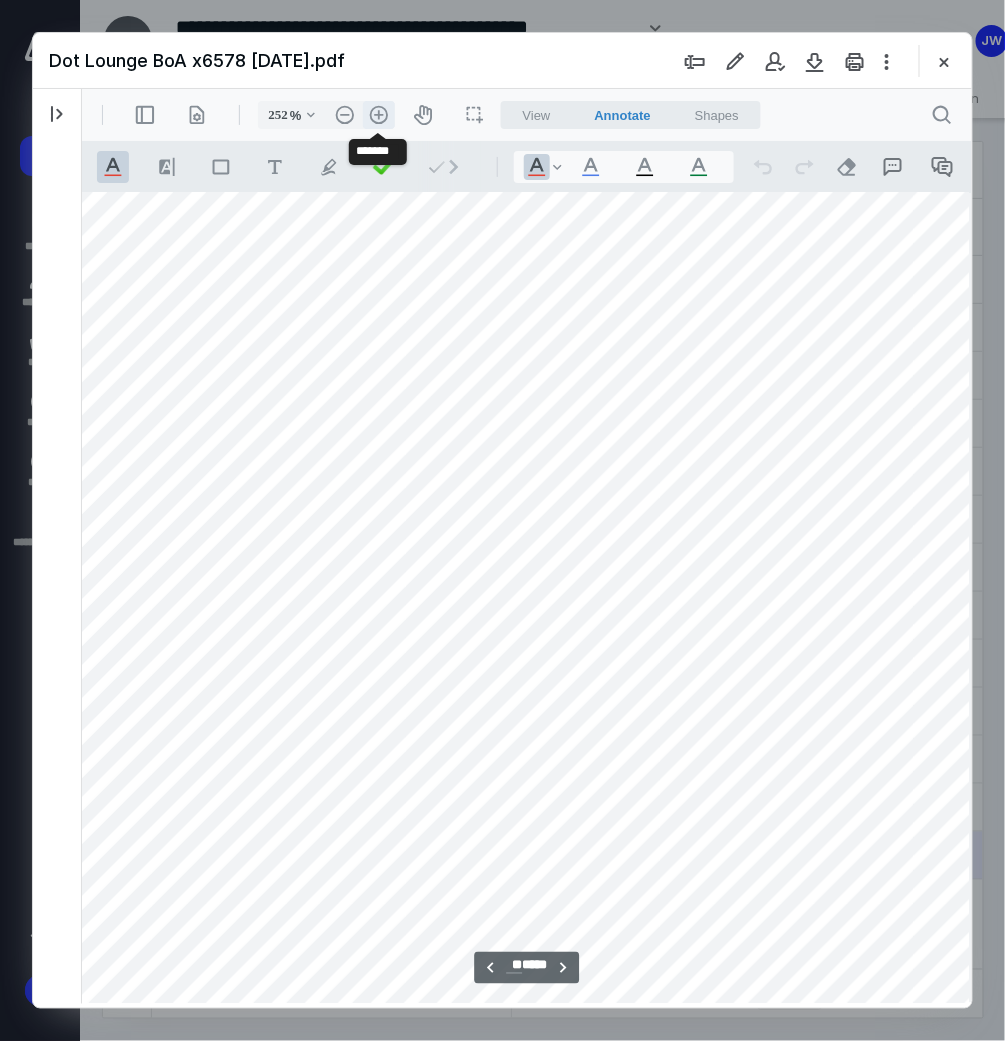 scroll, scrollTop: 24570, scrollLeft: 342, axis: both 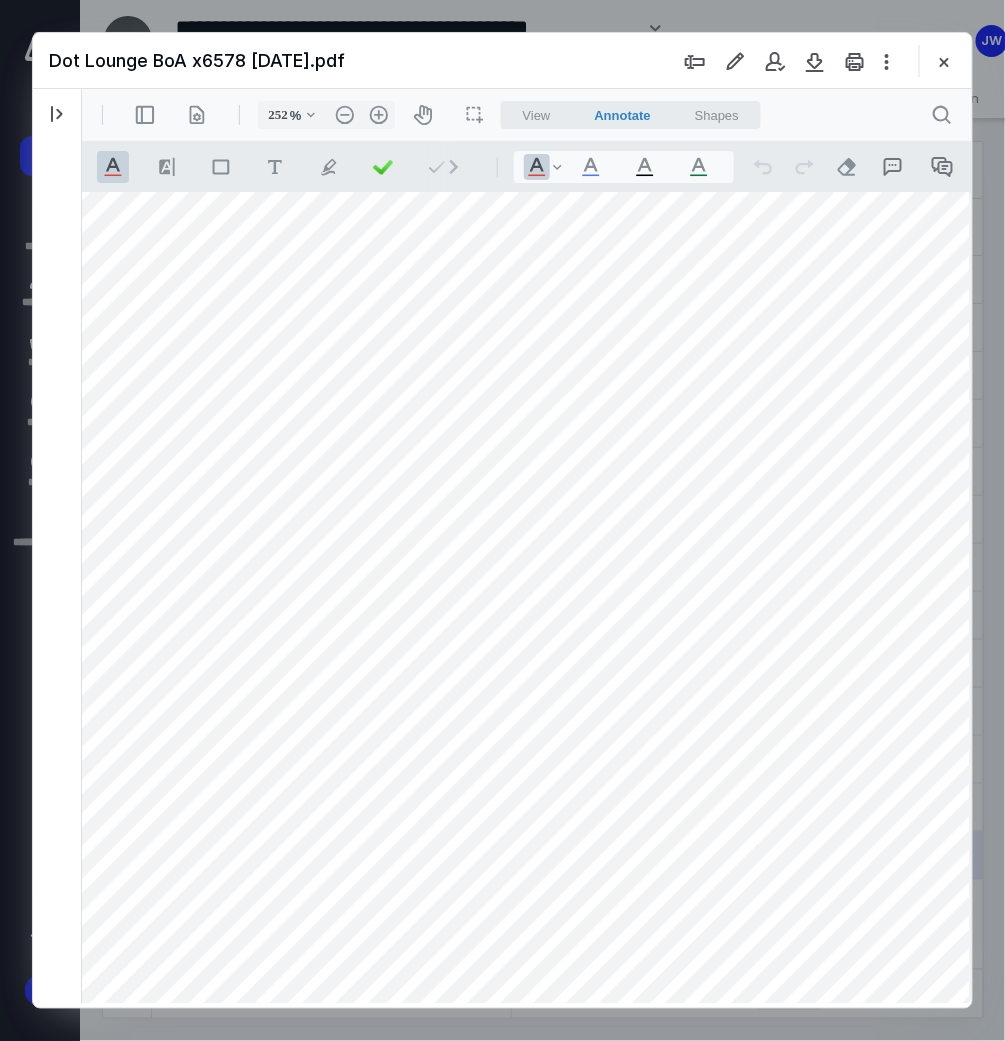 click at bounding box center [518, 735] 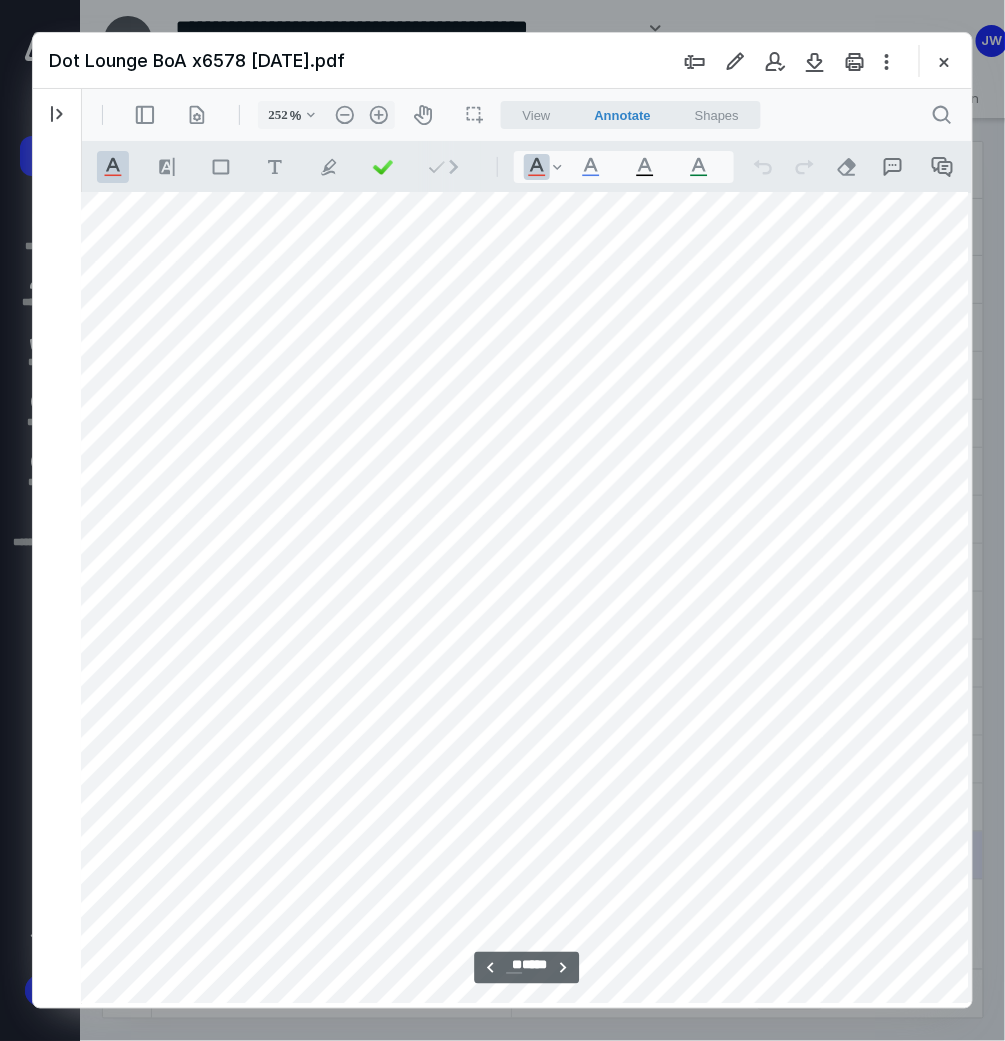 scroll, scrollTop: 24570, scrollLeft: 25, axis: both 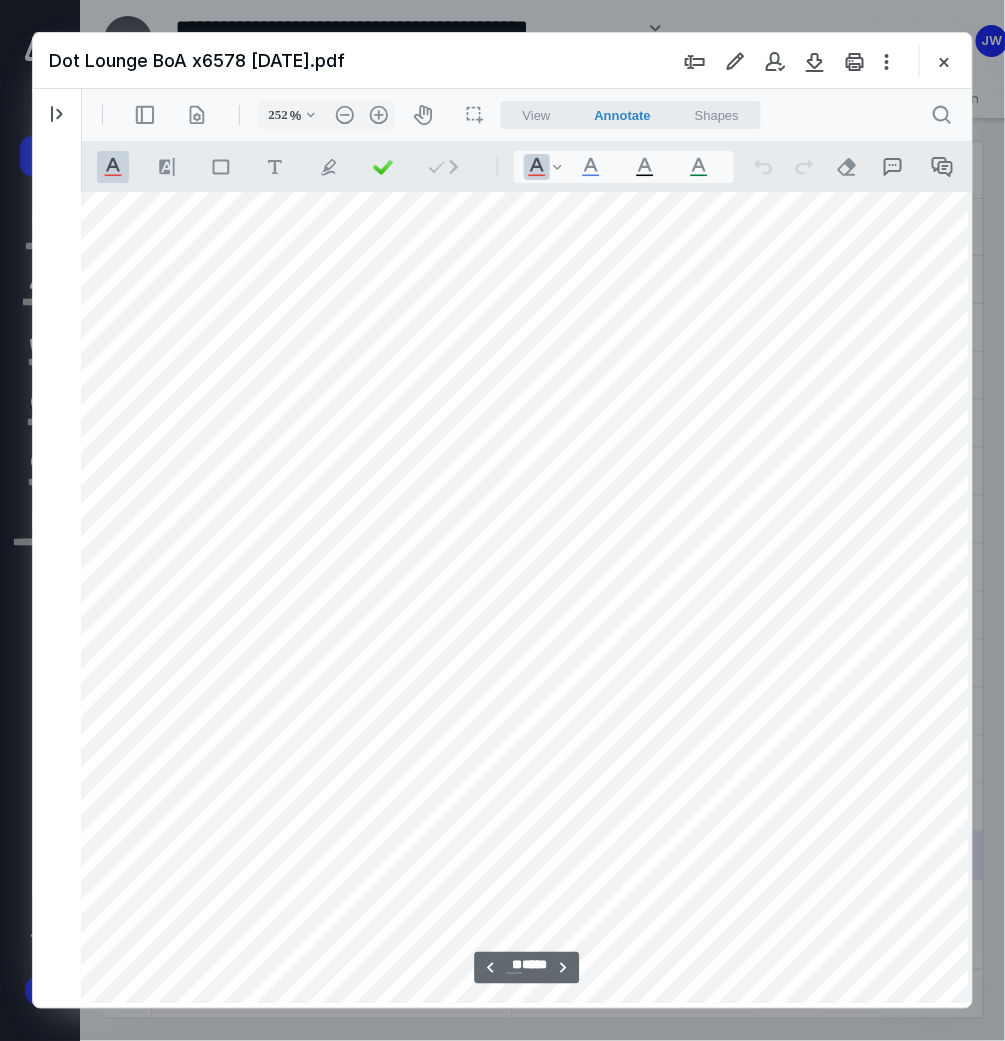 drag, startPoint x: 425, startPoint y: 1000, endPoint x: 329, endPoint y: 1104, distance: 141.53445 